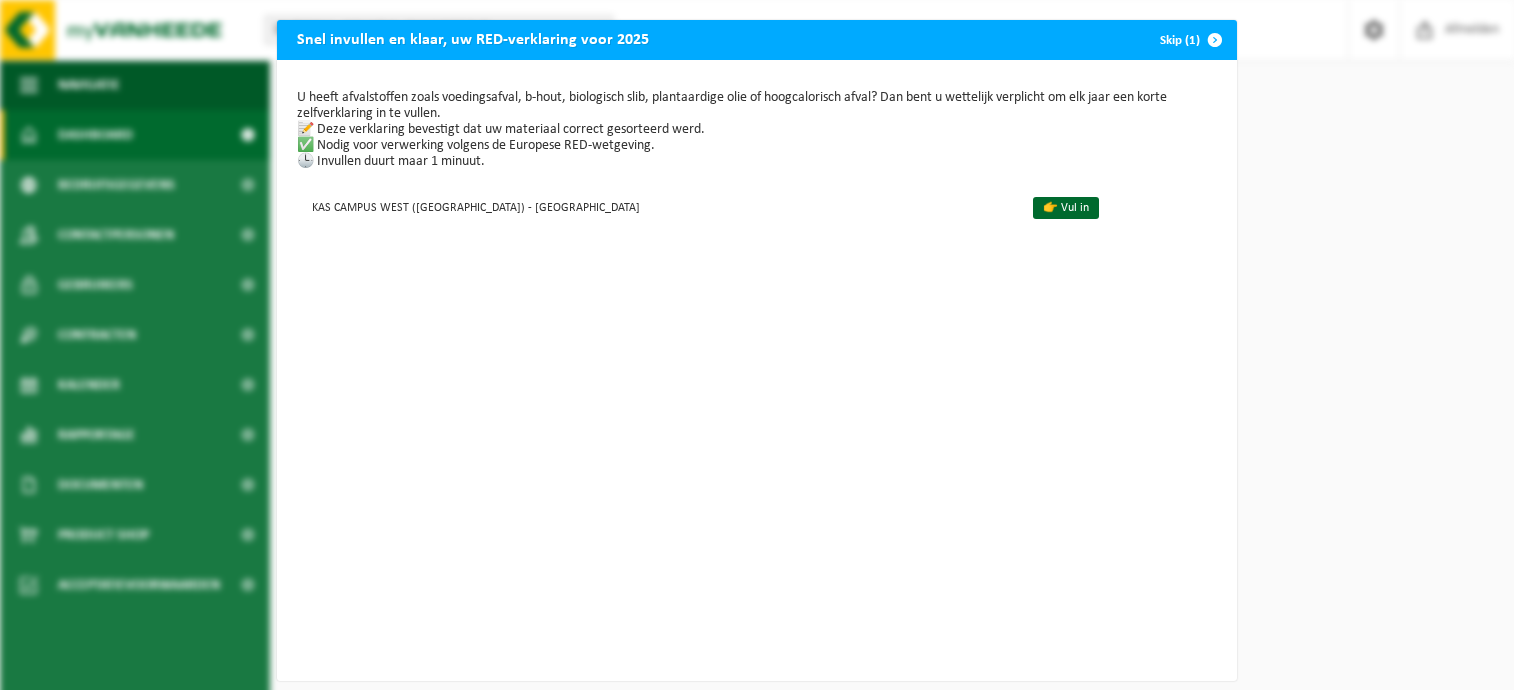 scroll, scrollTop: 0, scrollLeft: 0, axis: both 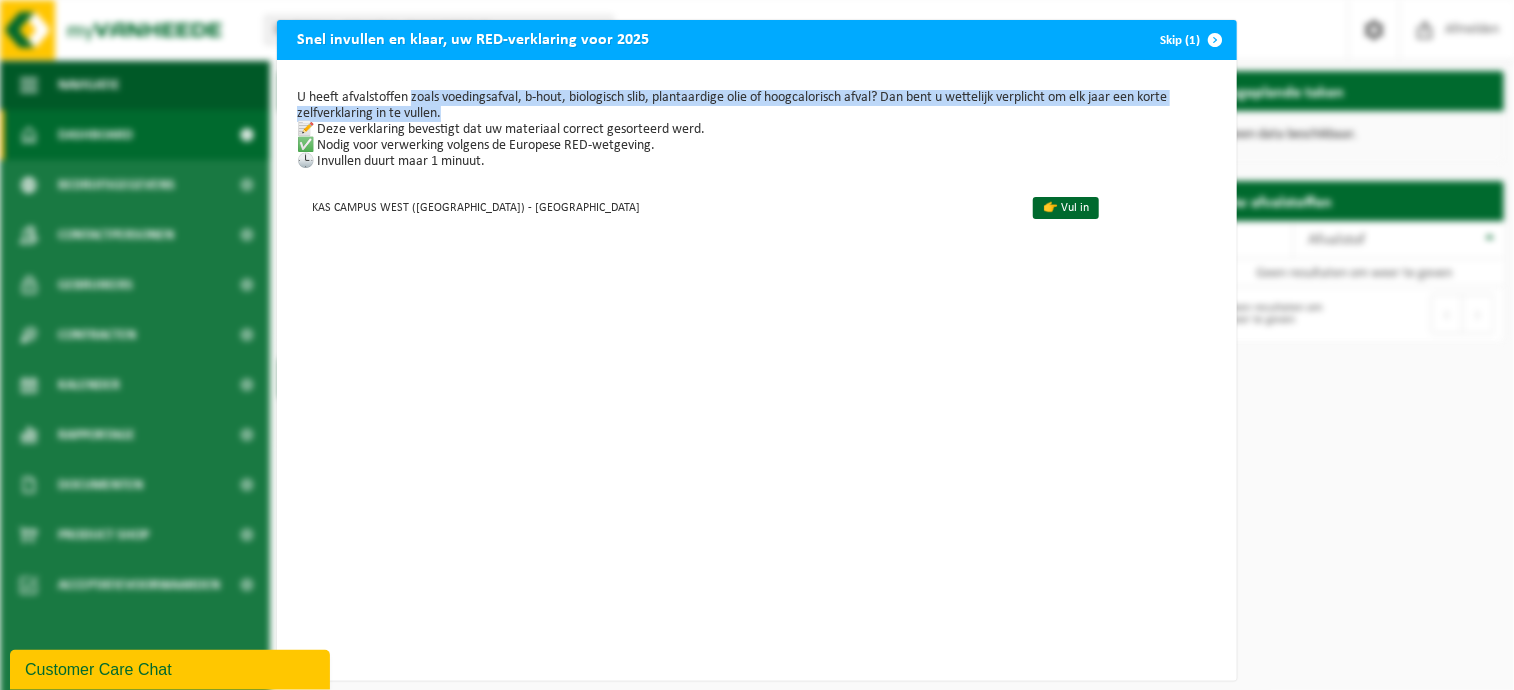 drag, startPoint x: 406, startPoint y: 100, endPoint x: 666, endPoint y: 117, distance: 260.55518 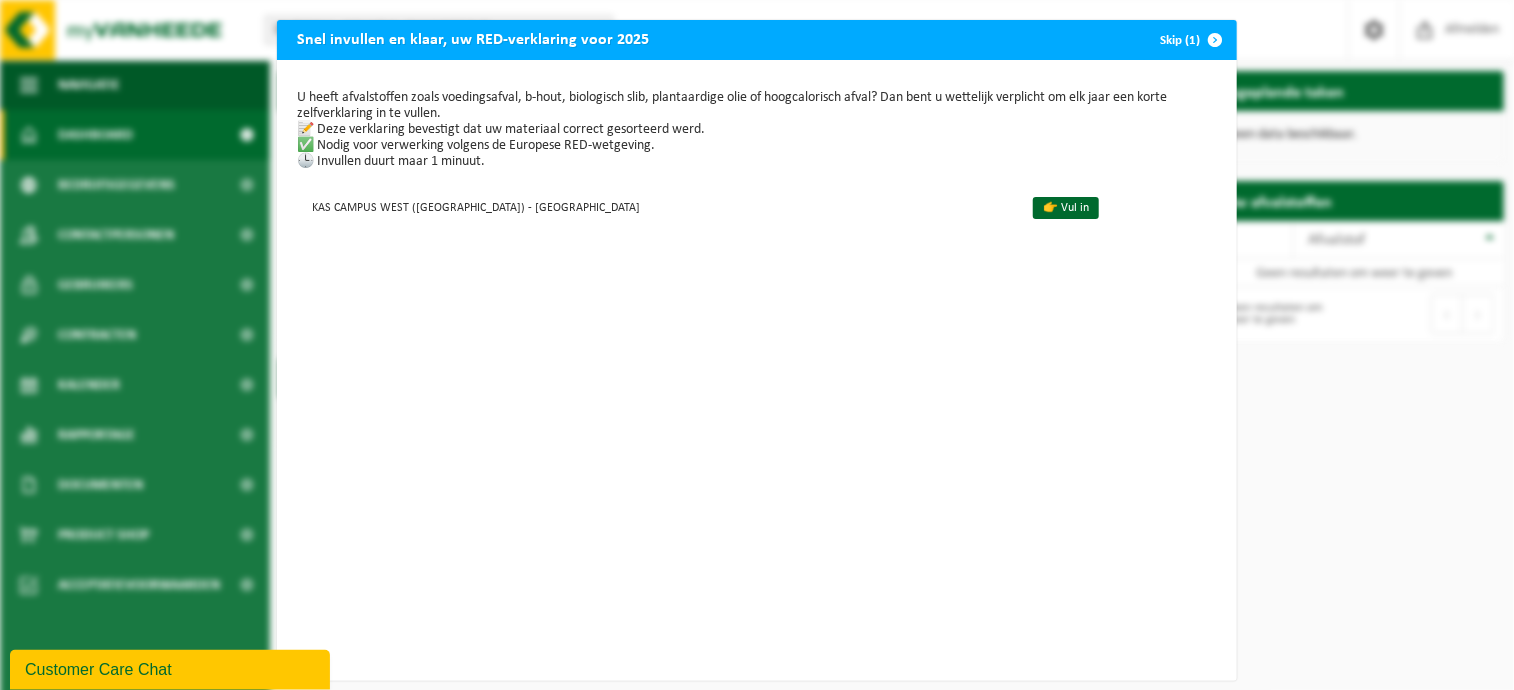 click on "U heeft afvalstoffen zoals voedingsafval, b-hout, biologisch slib, plantaardige olie of hoogcalorisch afval? Dan bent u wettelijk verplicht om elk jaar een korte zelfverklaring in te vullen.  📝 Deze verklaring bevestigt dat uw materiaal correct gesorteerd werd.  ✅ Nodig voor verwerking volgens de Europese RED-wetgeving.  🕒 Invullen duurt maar 1 minuut." at bounding box center [757, 130] 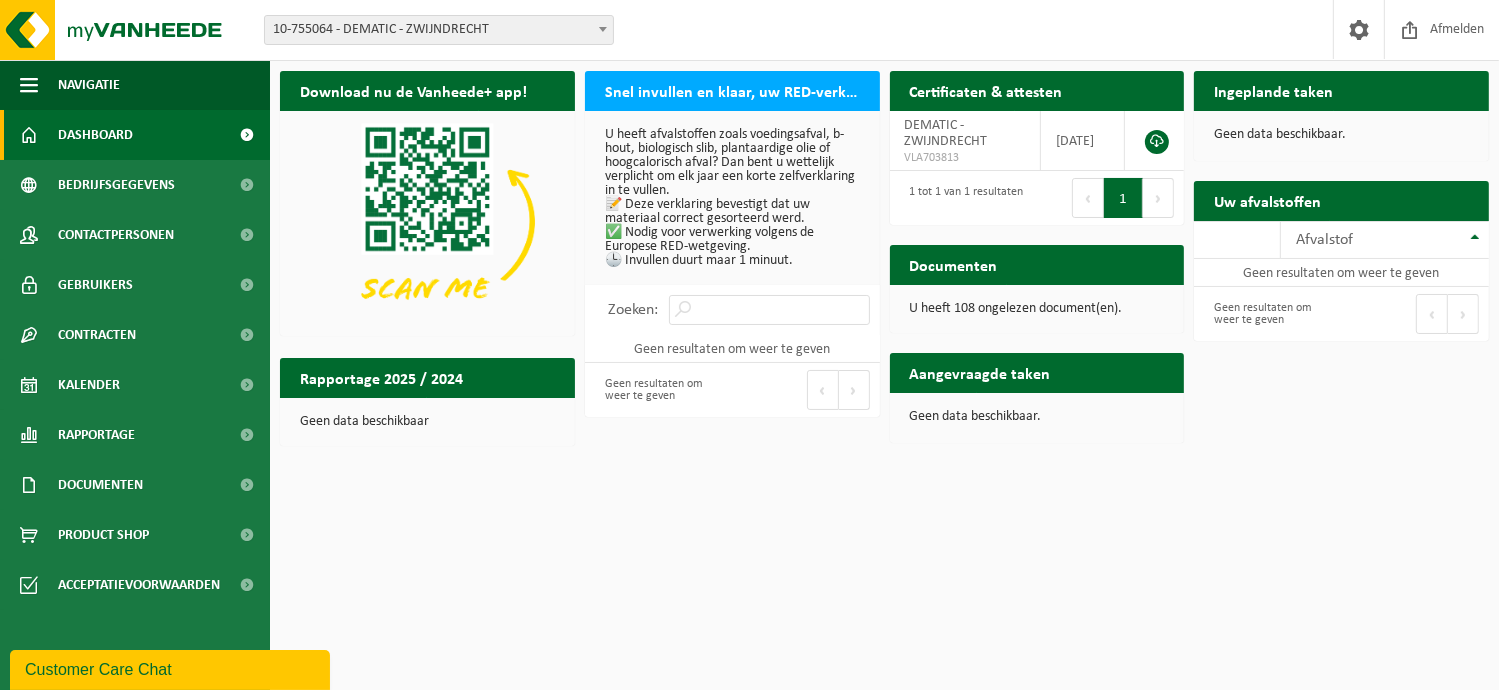 click on "Ingeplande taken" at bounding box center (1273, 90) 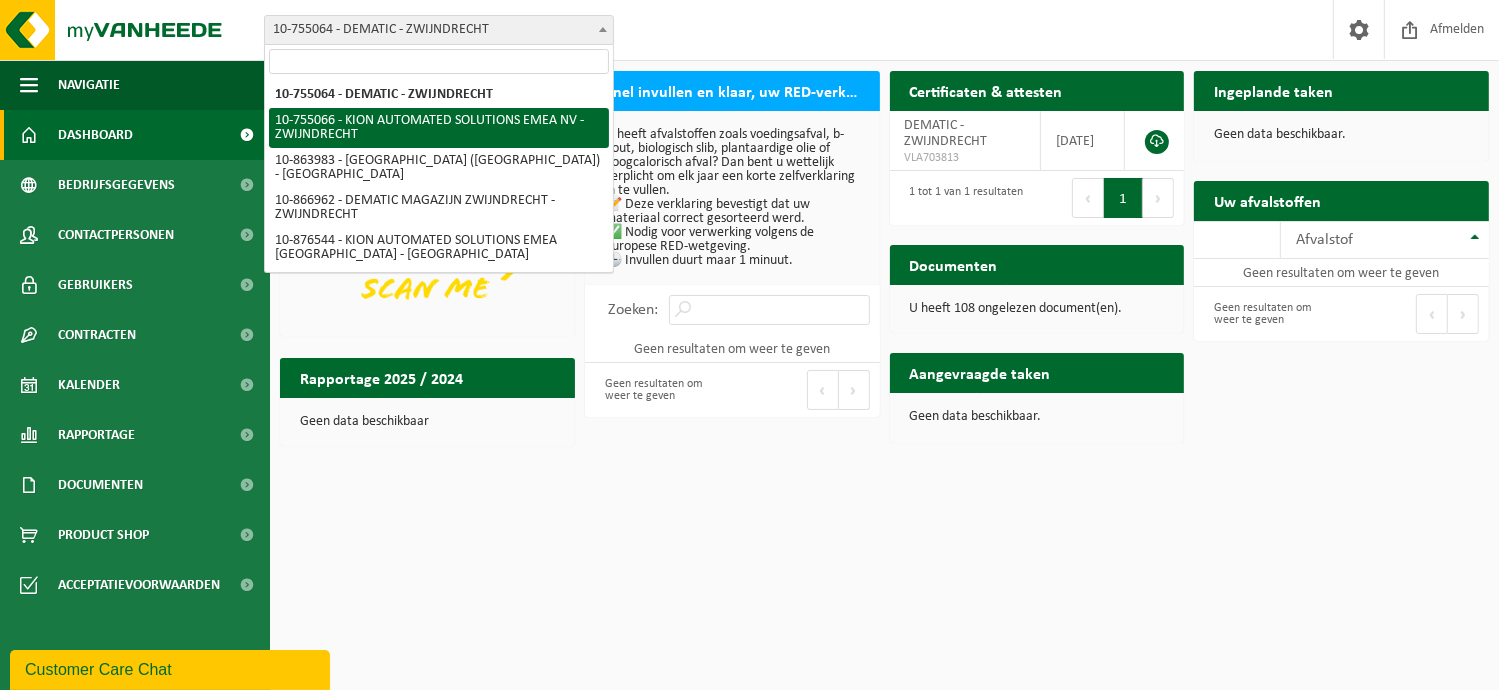 select on "8973" 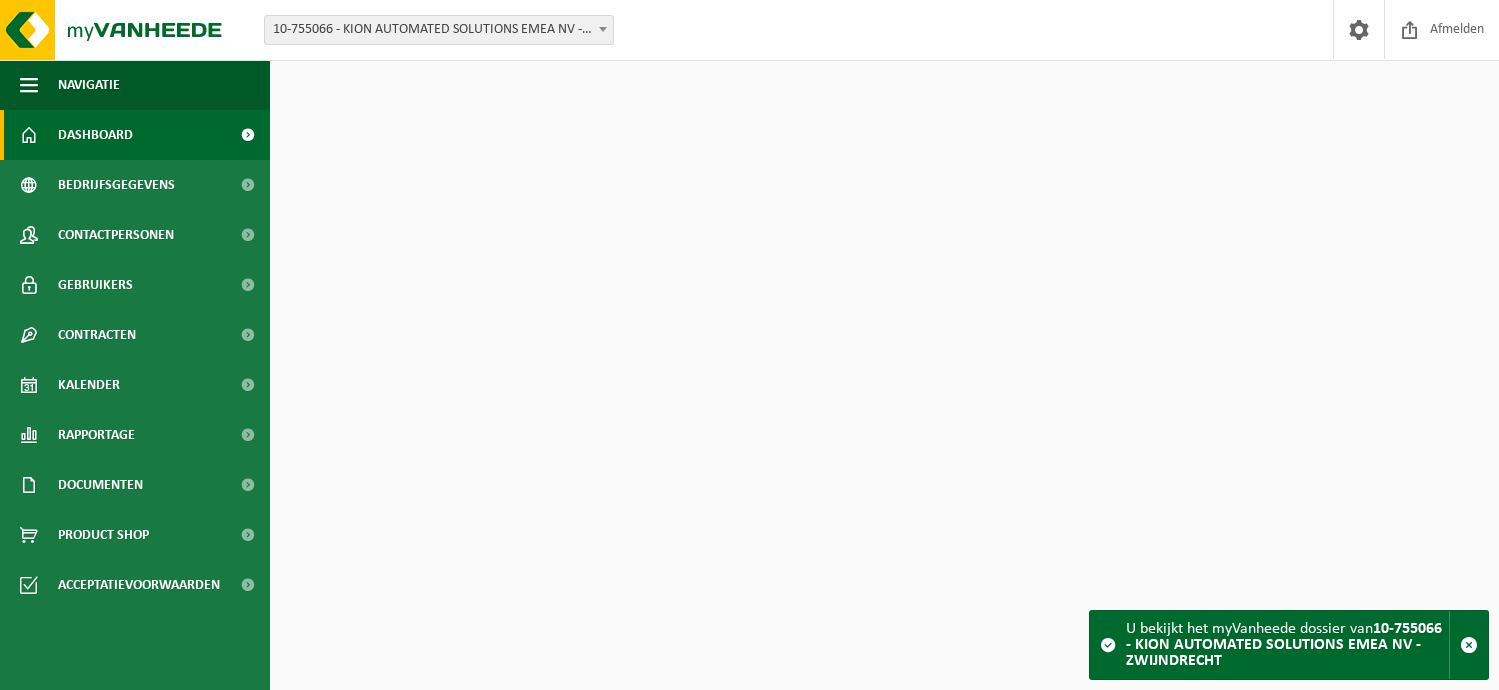 scroll, scrollTop: 0, scrollLeft: 0, axis: both 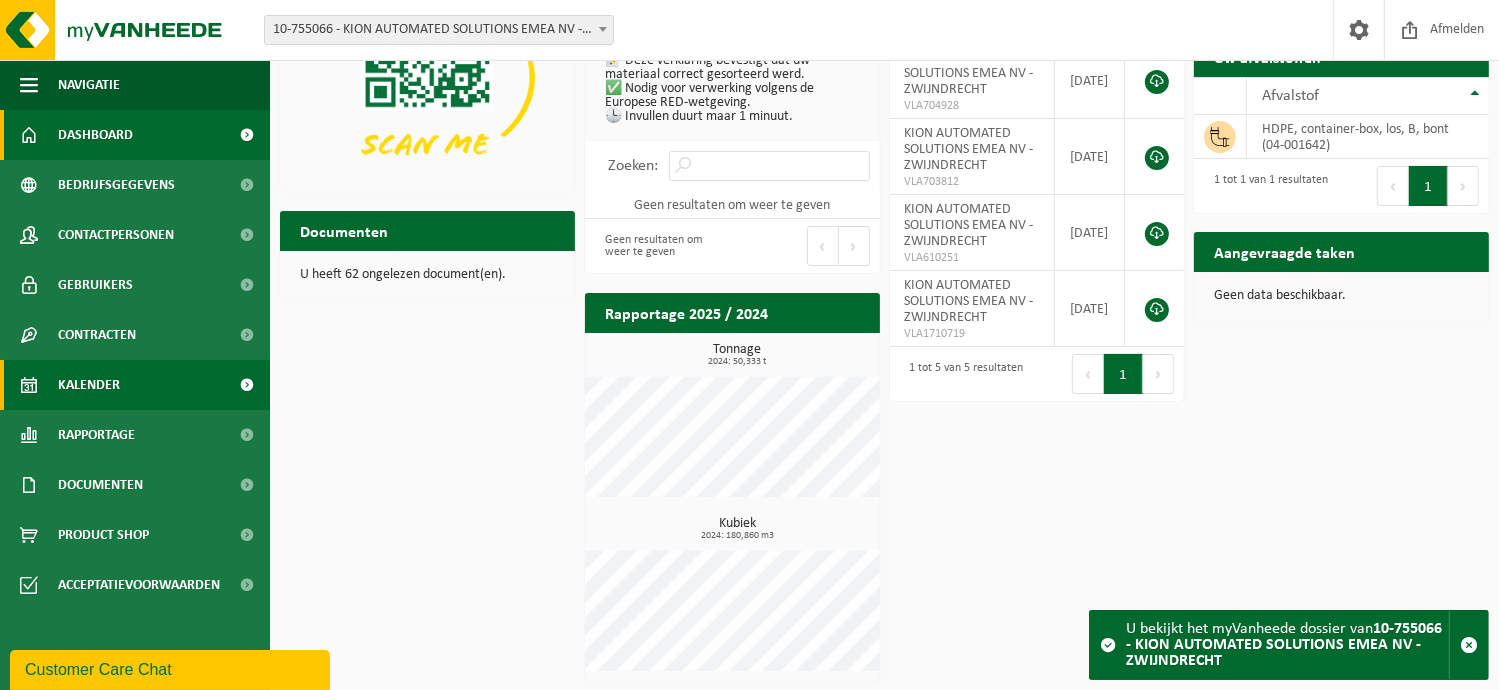 click on "Kalender" at bounding box center [89, 385] 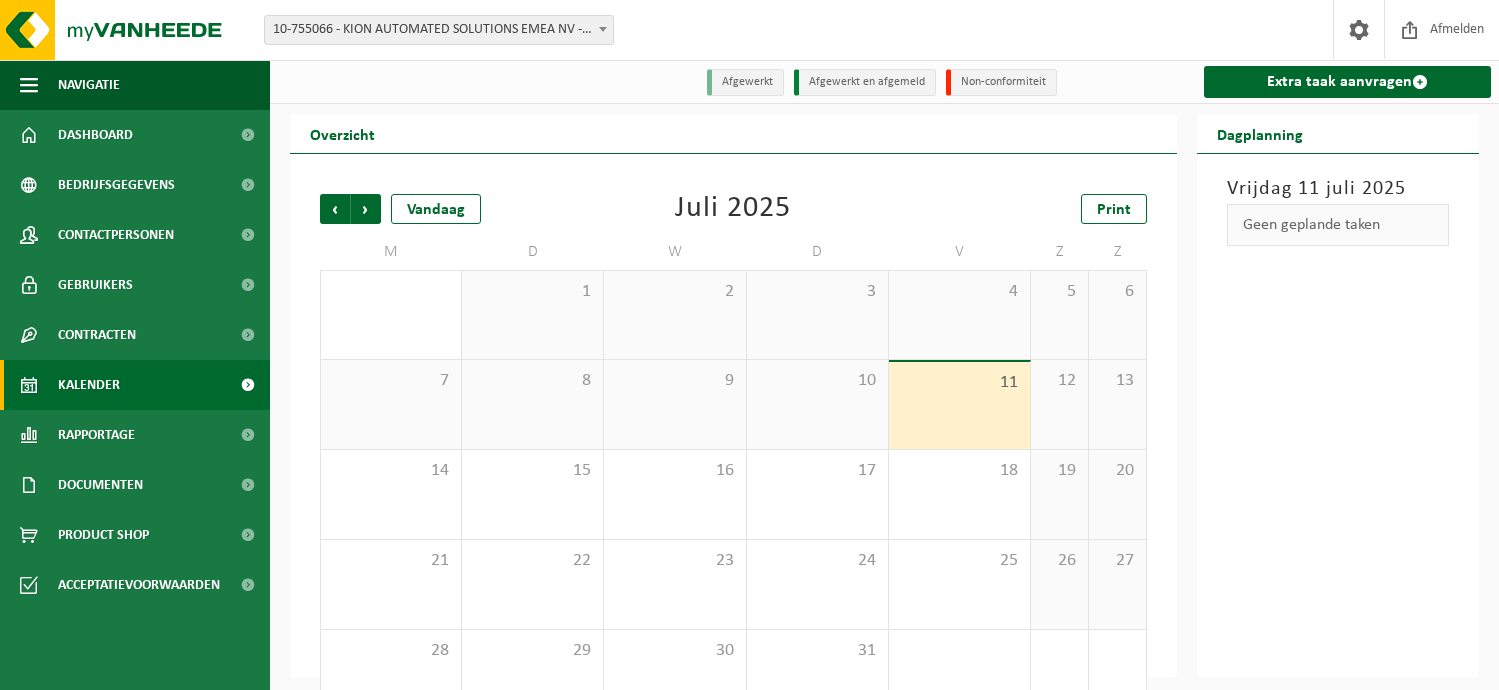 scroll, scrollTop: 0, scrollLeft: 0, axis: both 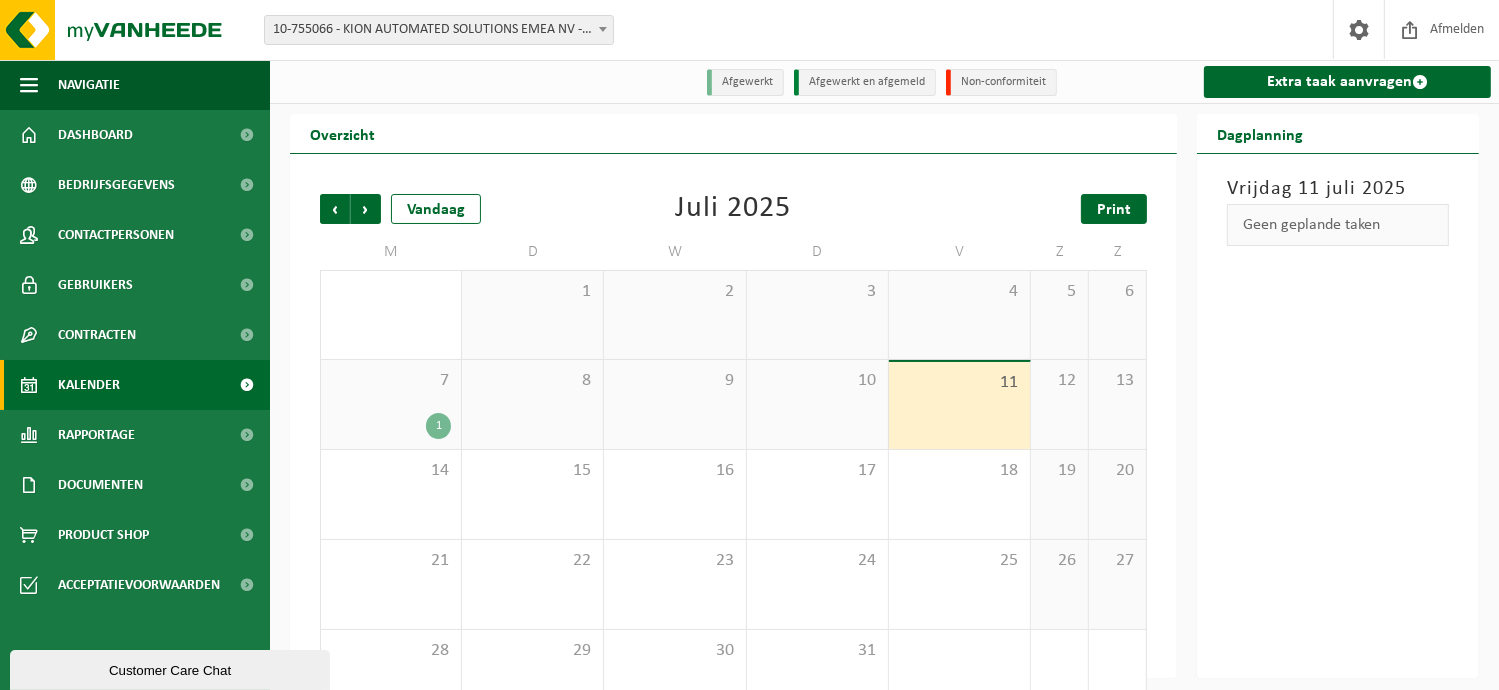 click on "Print" at bounding box center (1114, 210) 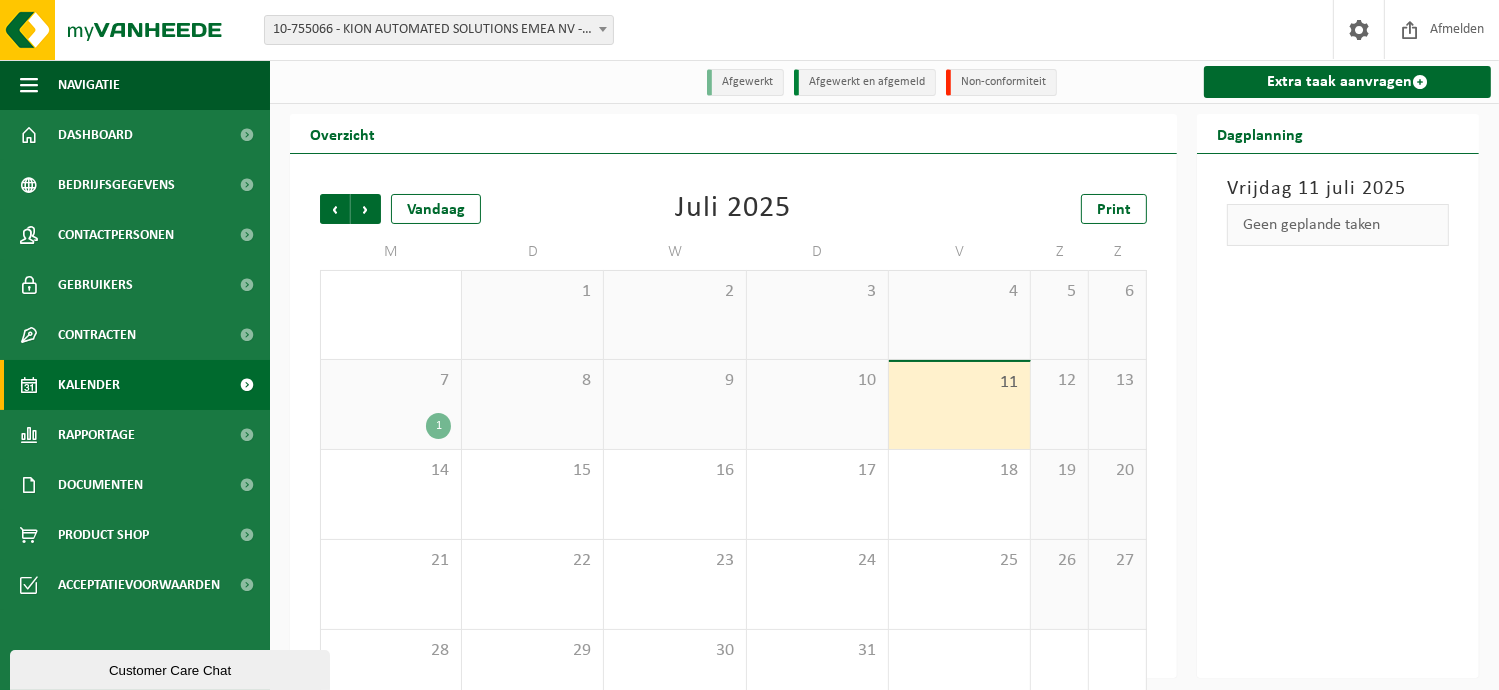 scroll, scrollTop: 51, scrollLeft: 0, axis: vertical 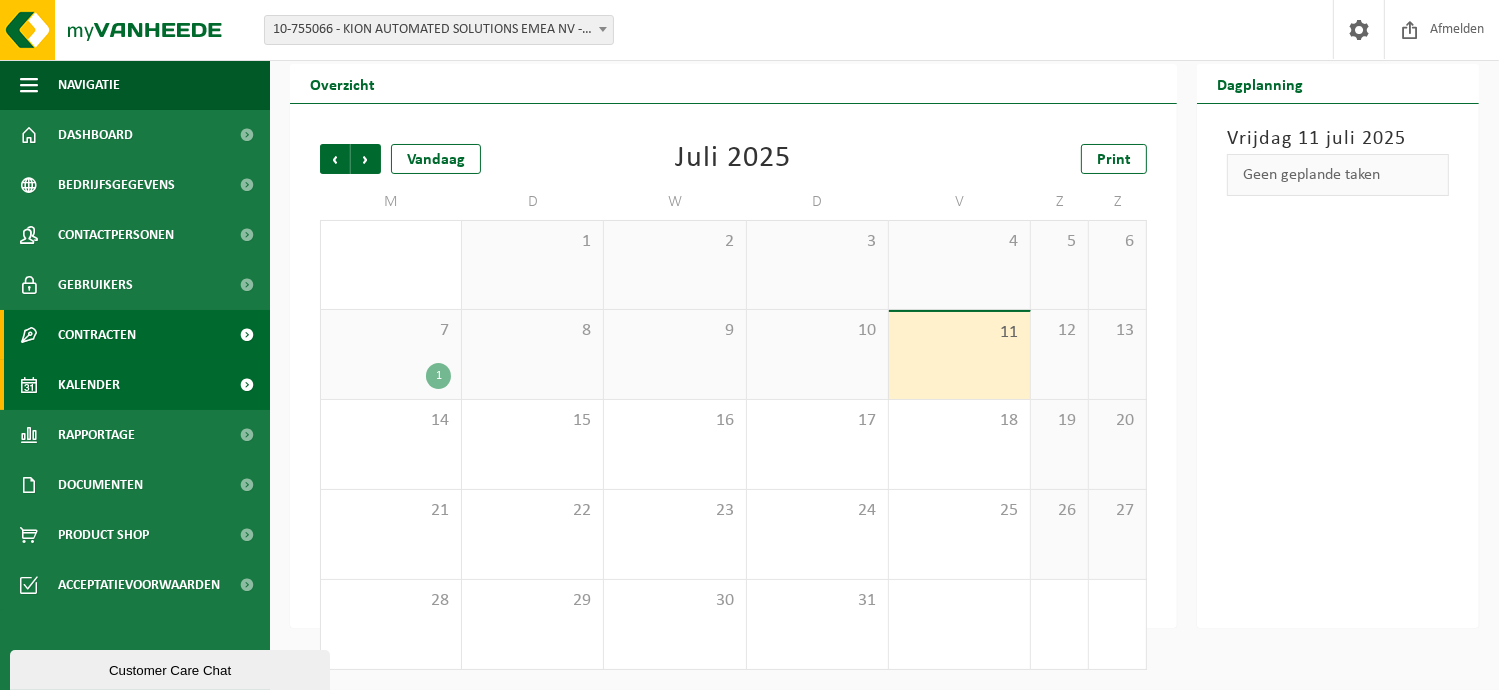 click on "Contracten" at bounding box center [97, 335] 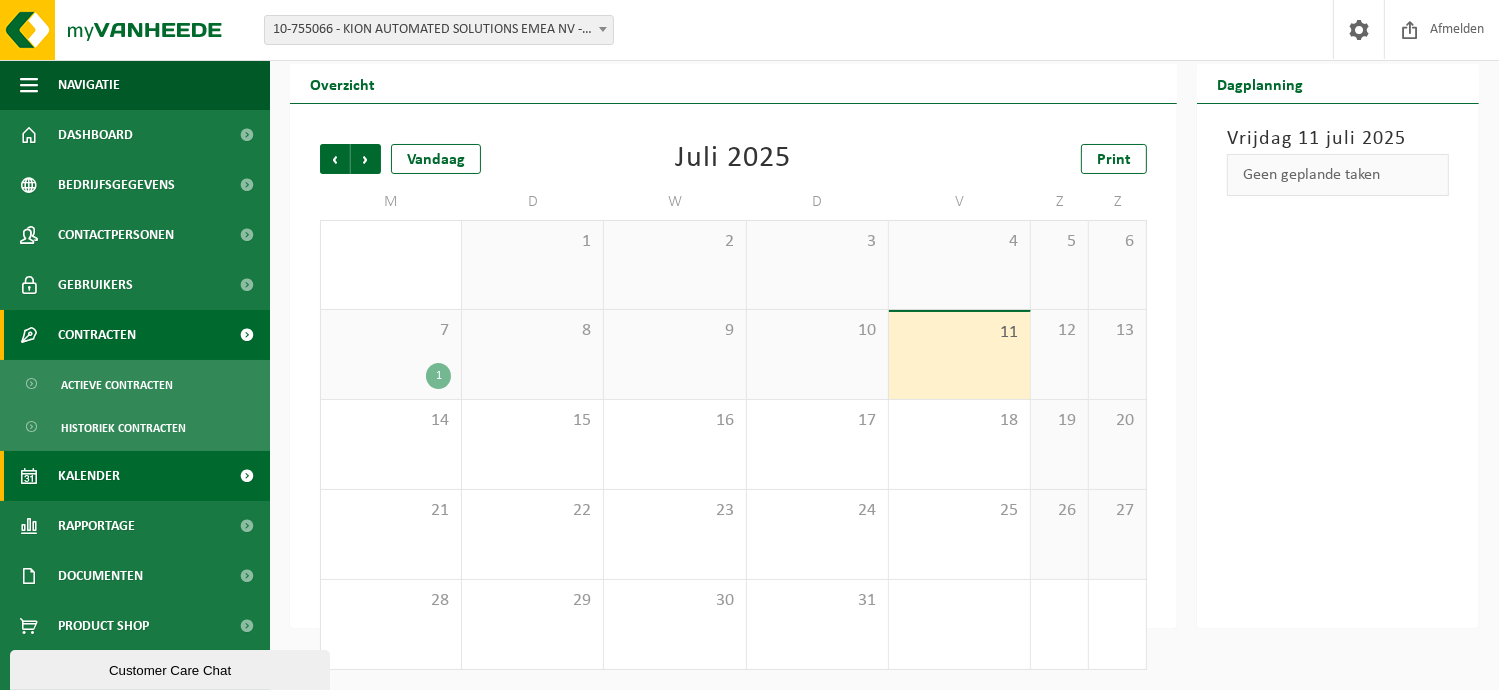 click on "Contracten" at bounding box center [97, 335] 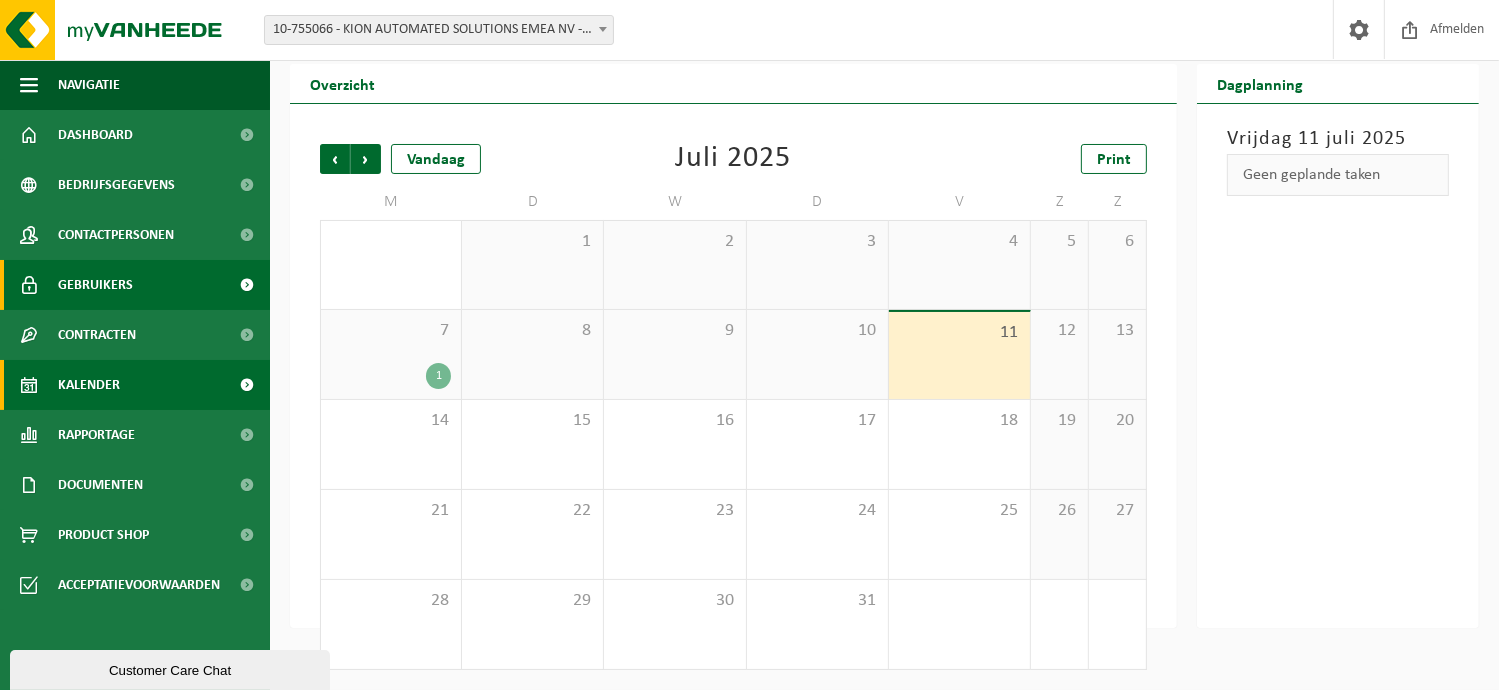 click on "Gebruikers" at bounding box center [95, 285] 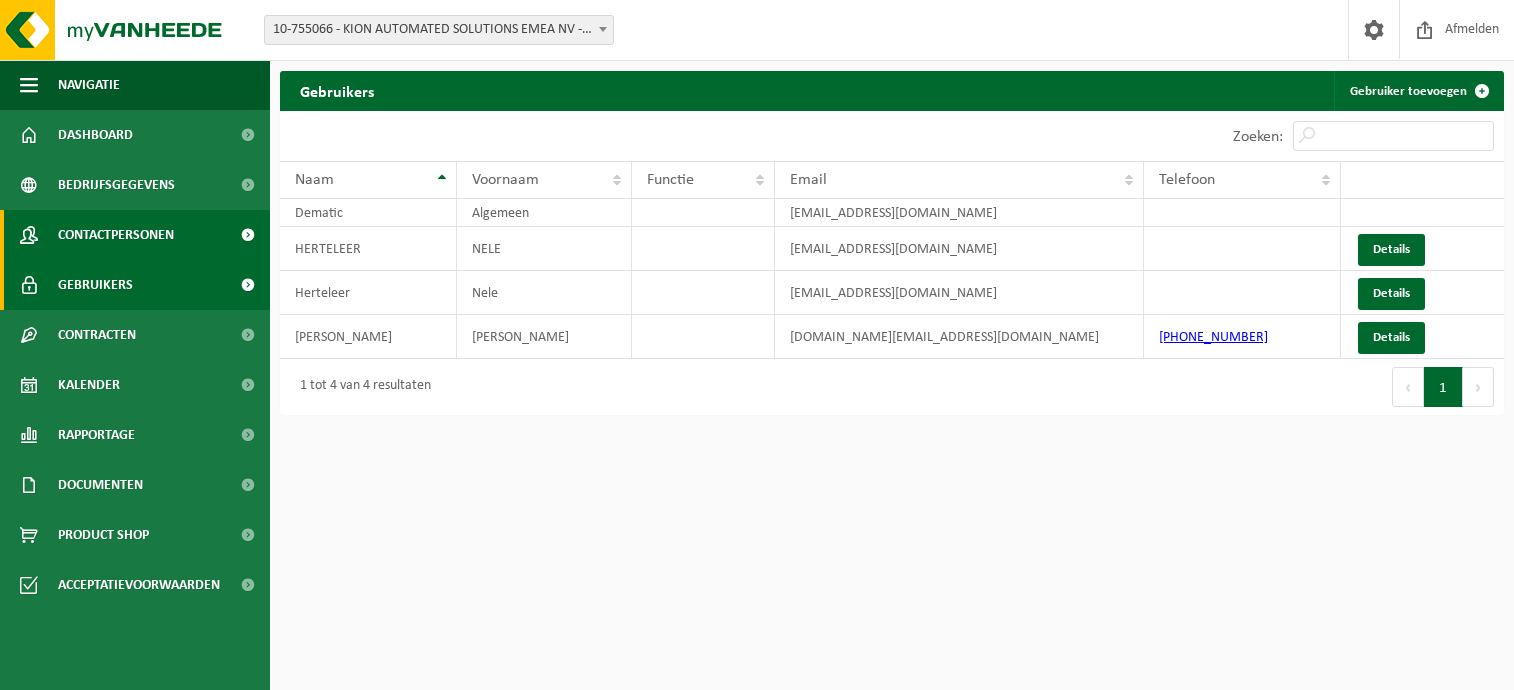 scroll, scrollTop: 0, scrollLeft: 0, axis: both 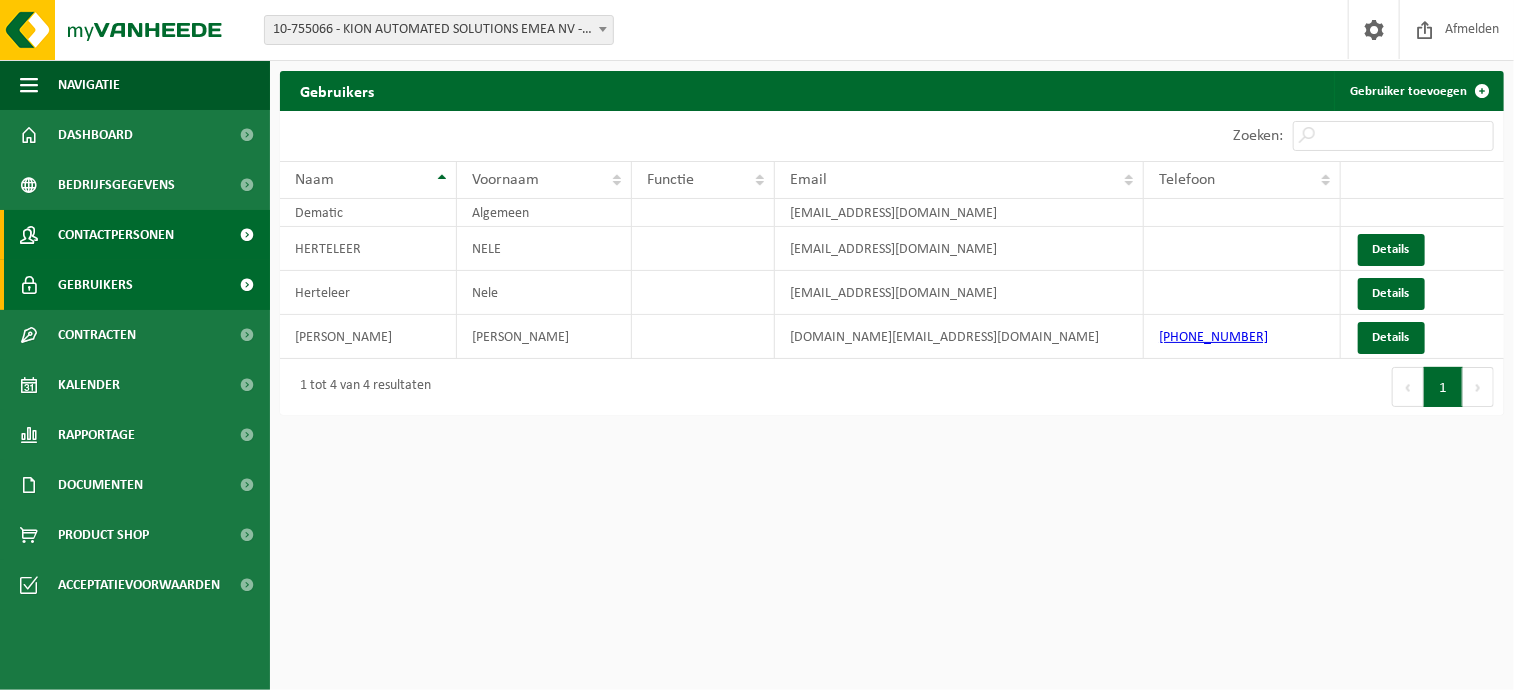 click on "Contactpersonen" at bounding box center [116, 235] 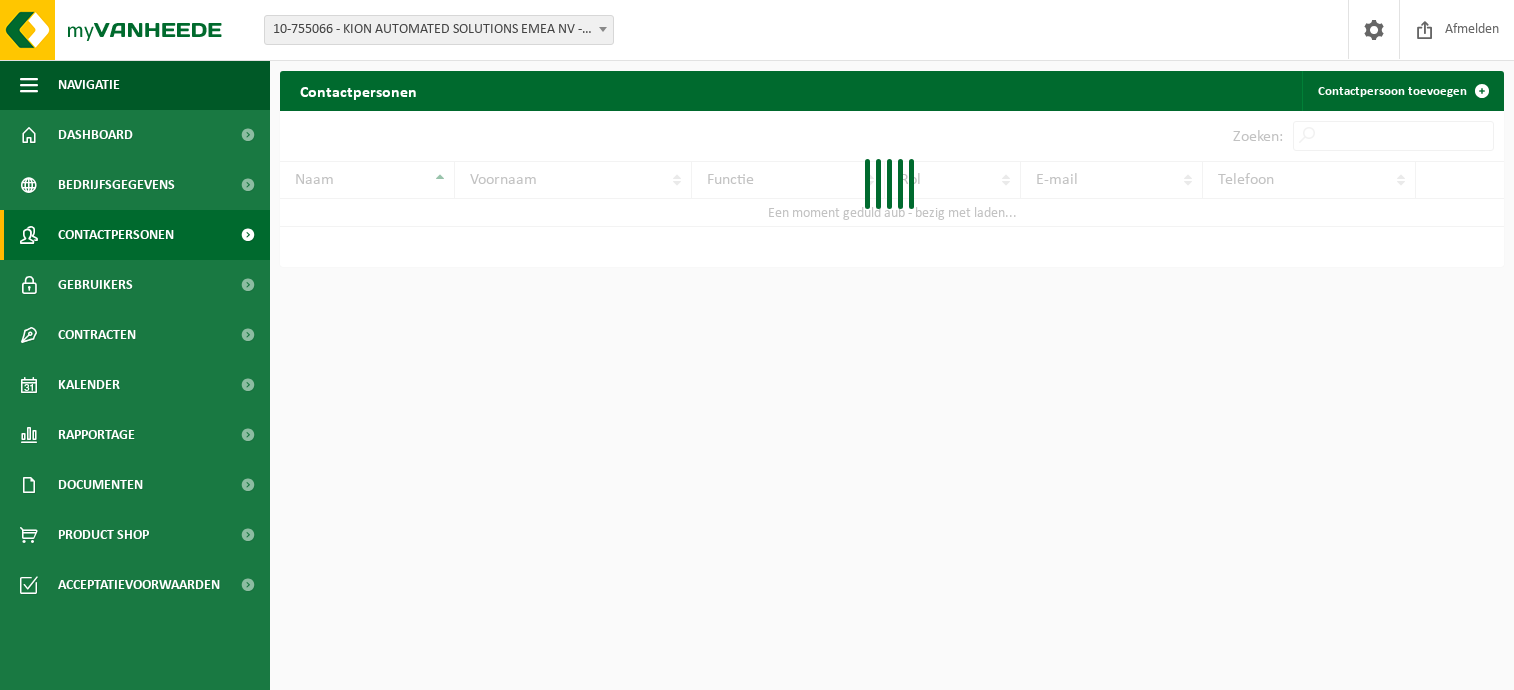 scroll, scrollTop: 0, scrollLeft: 0, axis: both 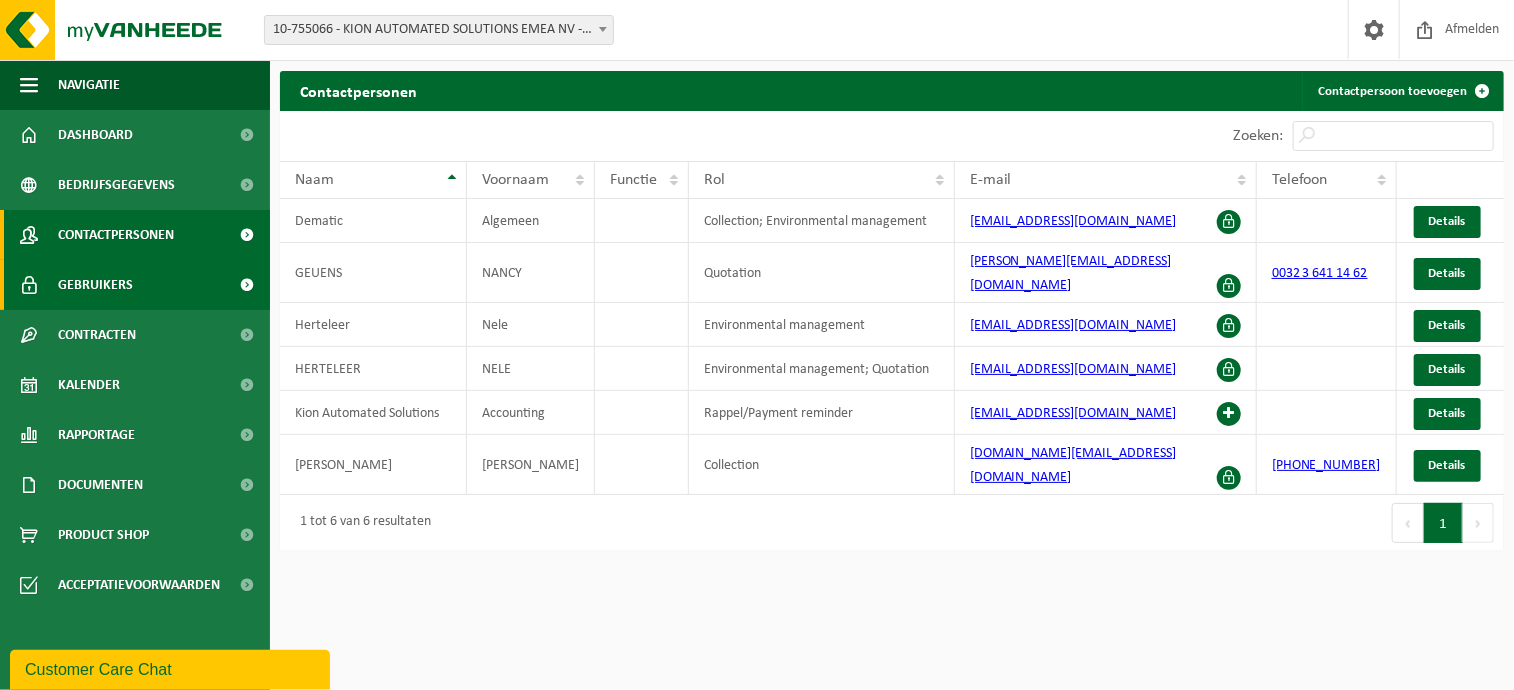 click on "Gebruikers" at bounding box center (95, 285) 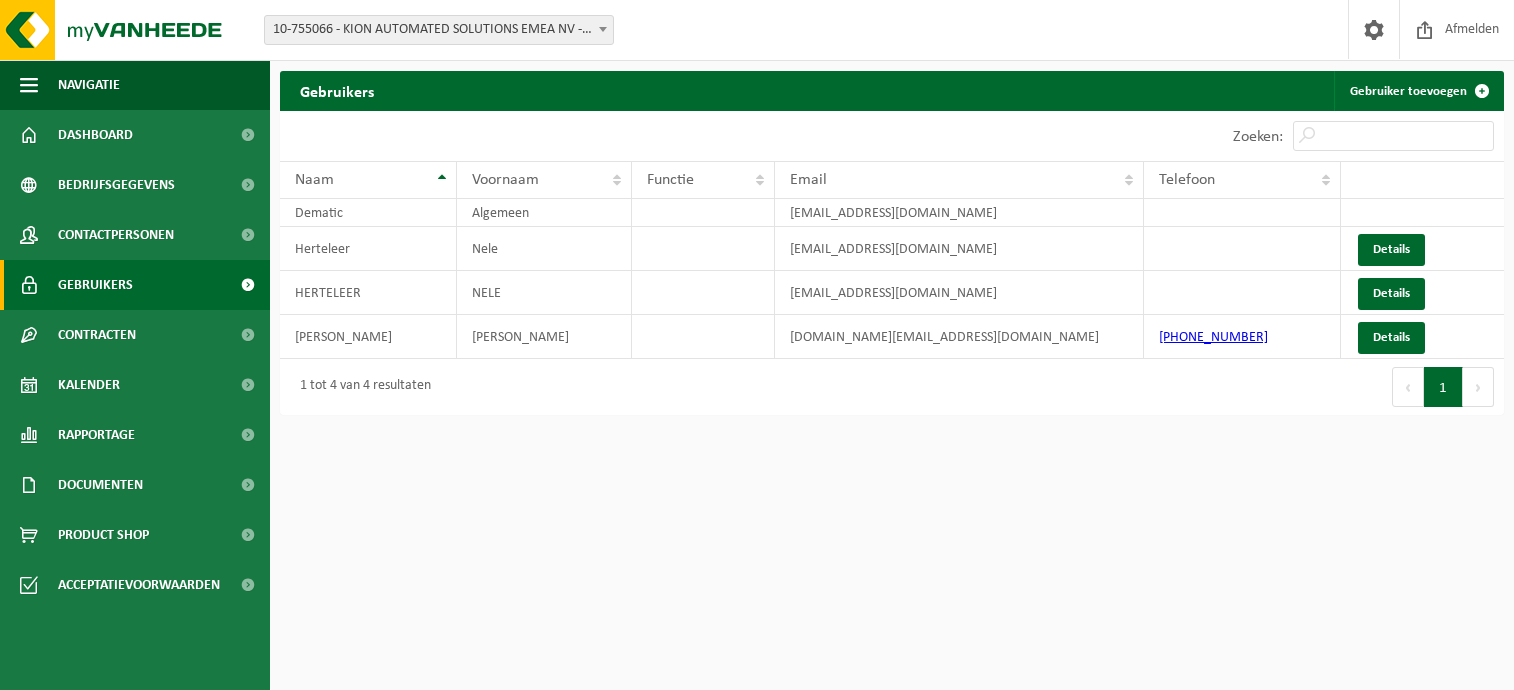 scroll, scrollTop: 0, scrollLeft: 0, axis: both 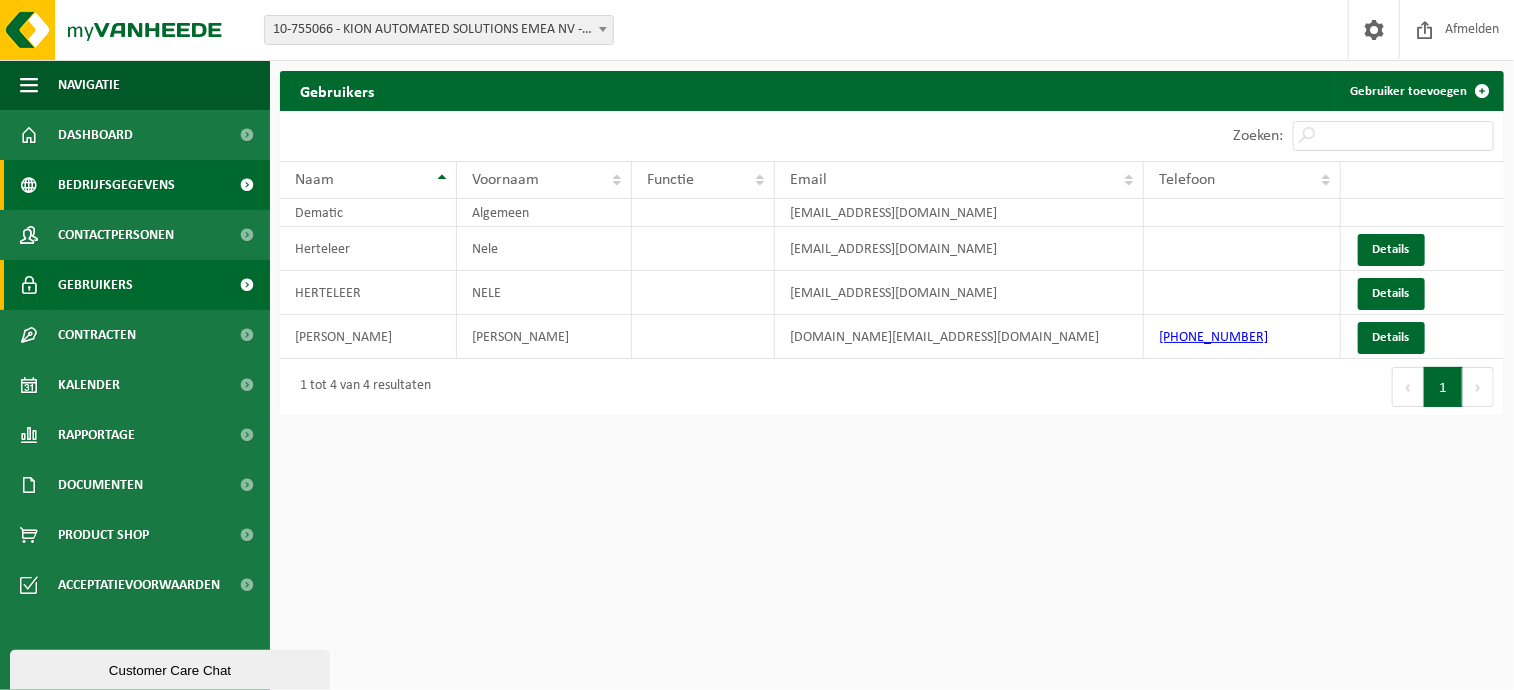 click on "Bedrijfsgegevens" at bounding box center (116, 185) 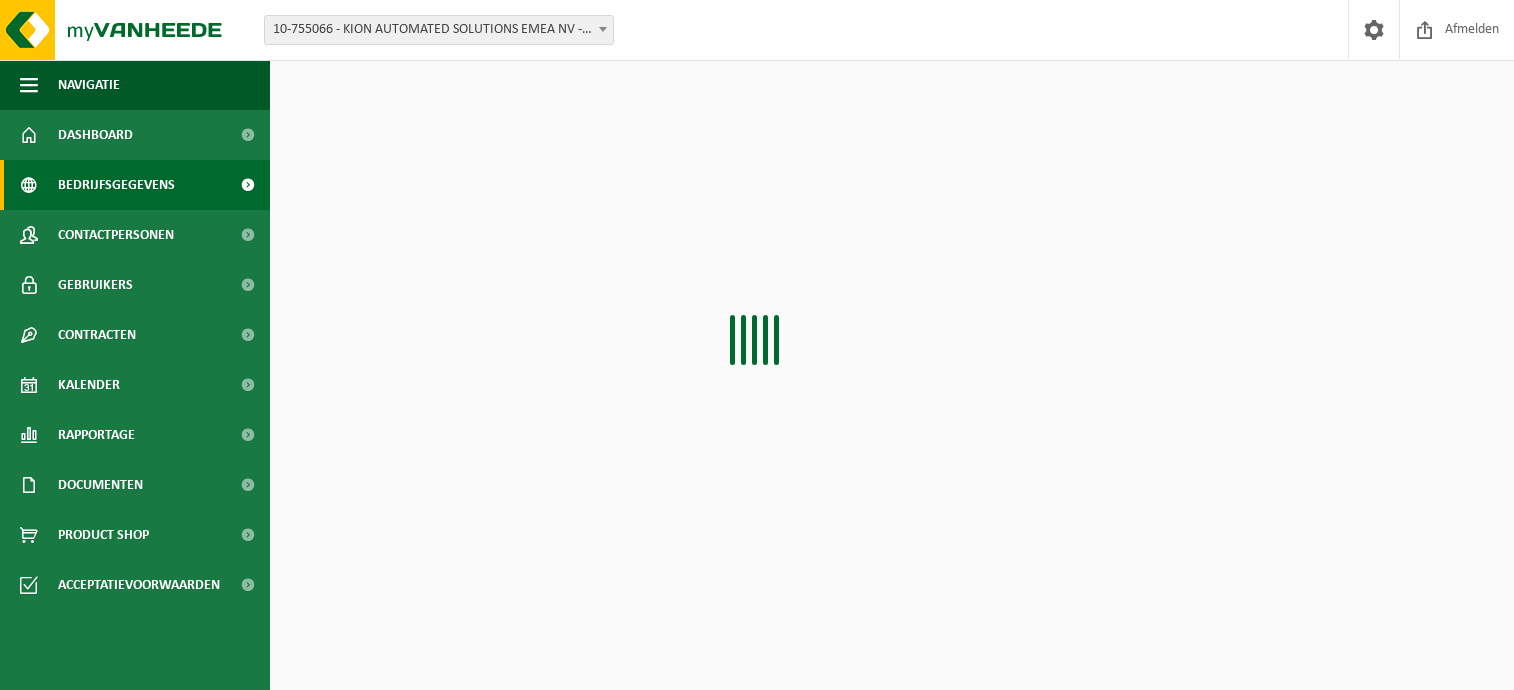 scroll, scrollTop: 0, scrollLeft: 0, axis: both 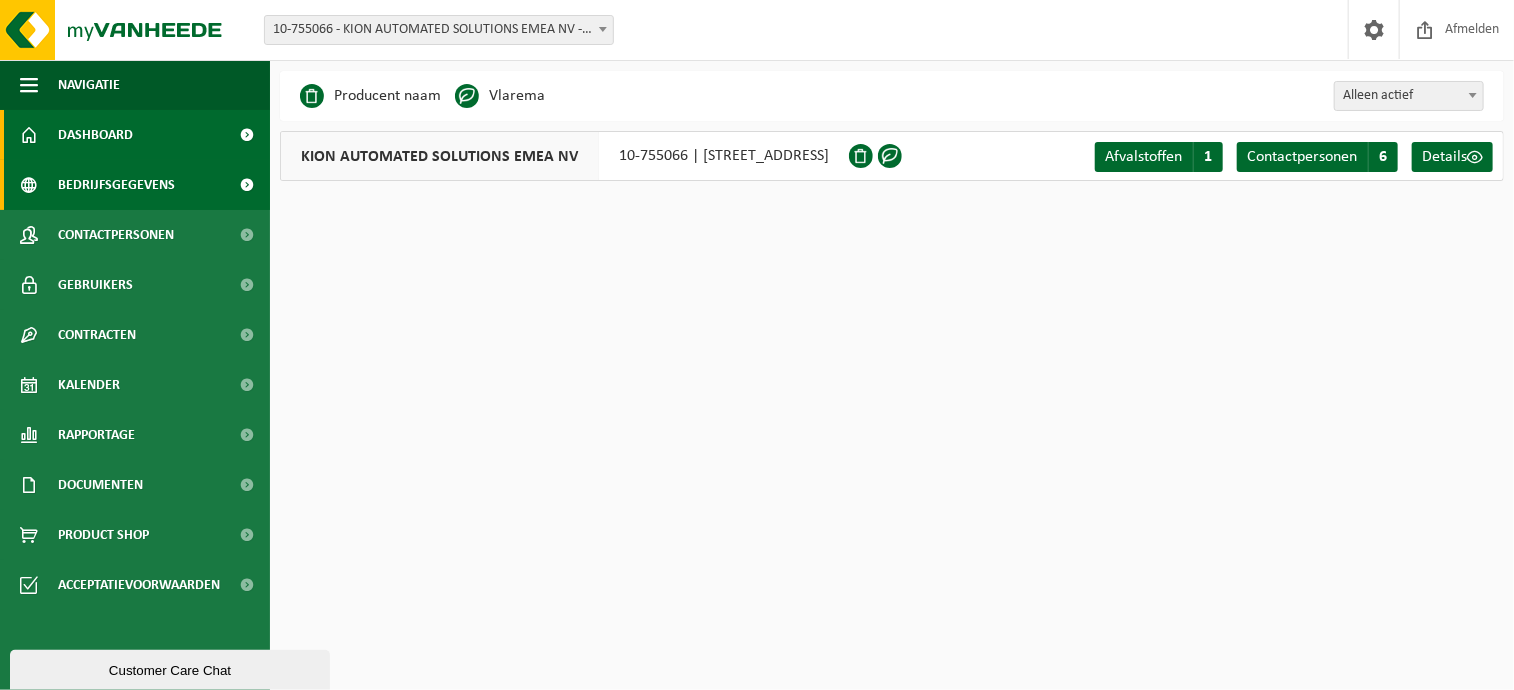 click on "Dashboard" at bounding box center (95, 135) 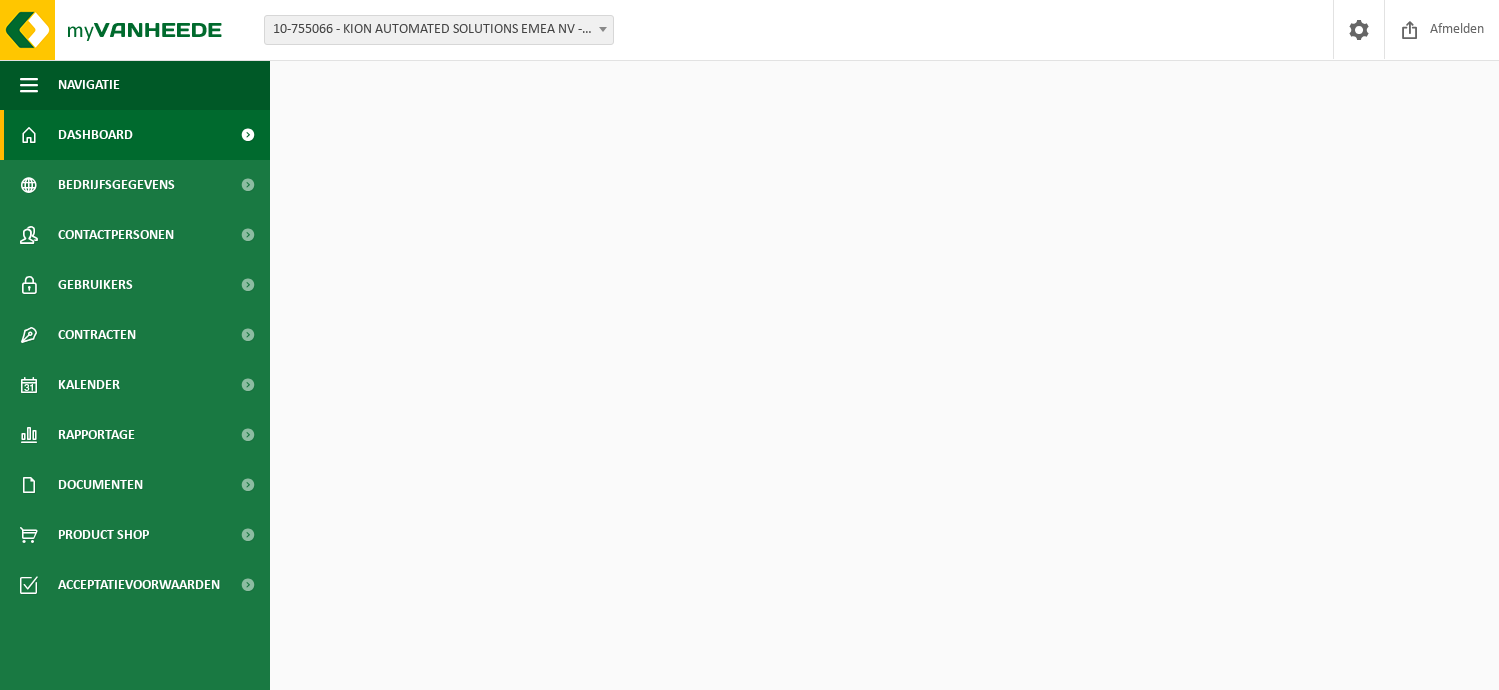scroll, scrollTop: 0, scrollLeft: 0, axis: both 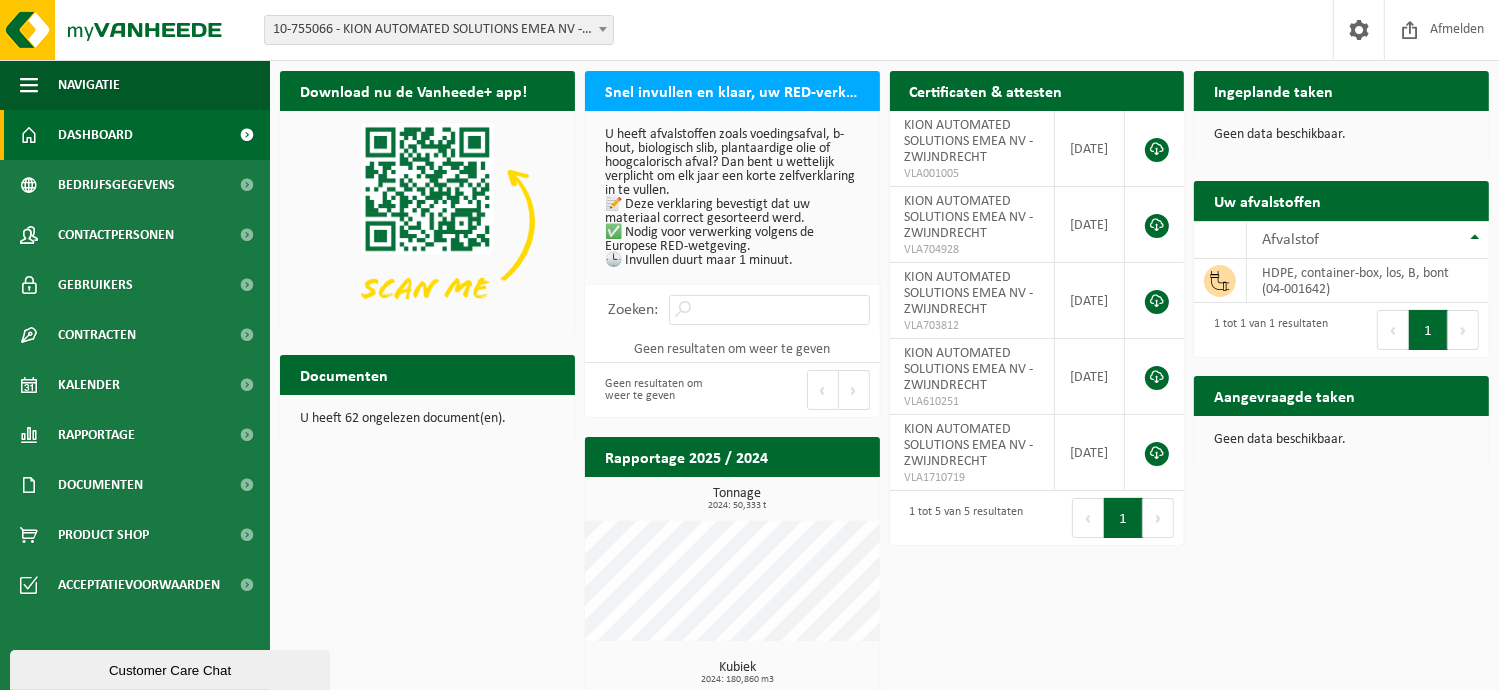 click on "Vestiging:       10-755064 - DEMATIC - ZWIJNDRECHT 10-755066 - KION AUTOMATED SOLUTIONS EMEA NV - ZWIJNDRECHT 10-863983 - KAS CAMPUS WEST (DEMATIC) - ANTWERPEN 10-866962 - DEMATIC MAGAZIJN ZWIJNDRECHT - ZWIJNDRECHT 10-876544 - KION AUTOMATED SOLUTIONS EMEA NV - ANTWERPEN   10-755066 - KION AUTOMATED SOLUTIONS EMEA NV - ZWIJNDRECHT          Welkom  Algemeen Dematic               Afmelden" at bounding box center (749, 30) 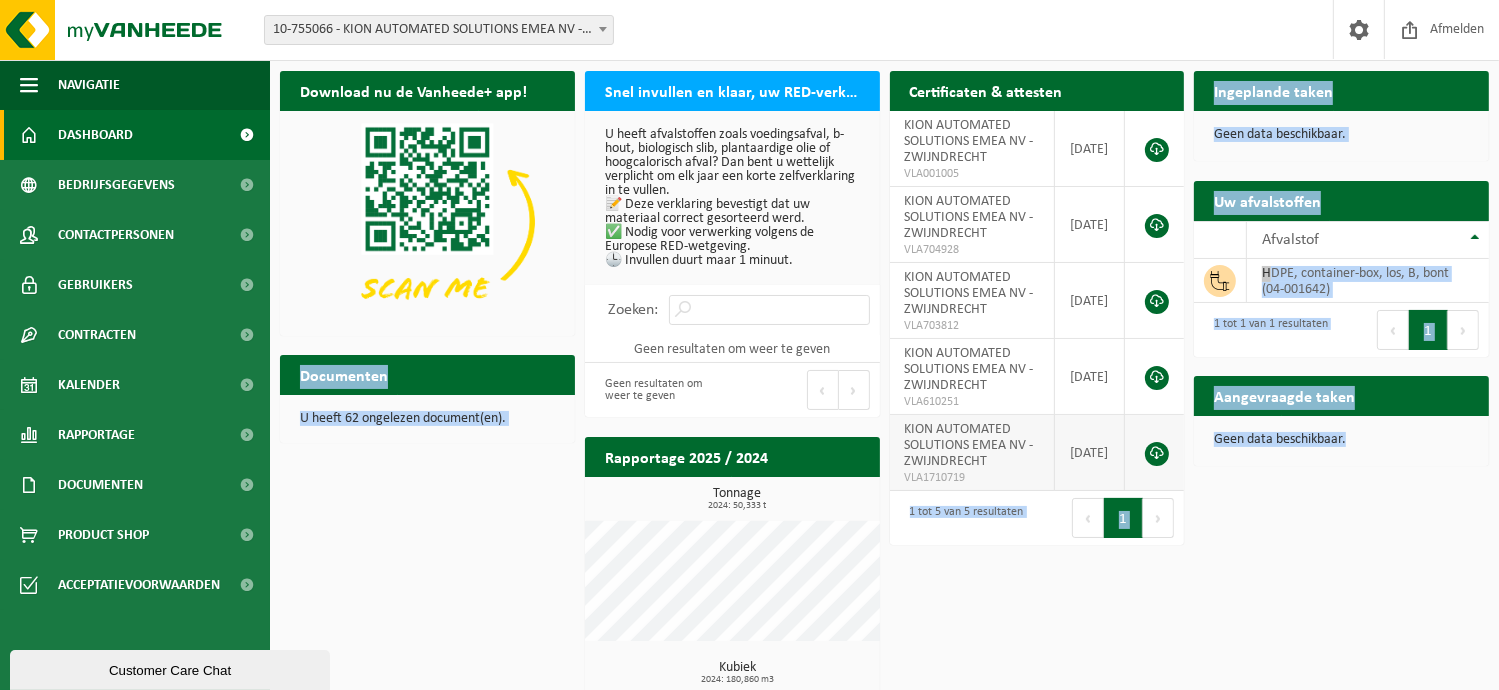 drag, startPoint x: 1368, startPoint y: 440, endPoint x: 1149, endPoint y: 445, distance: 219.05707 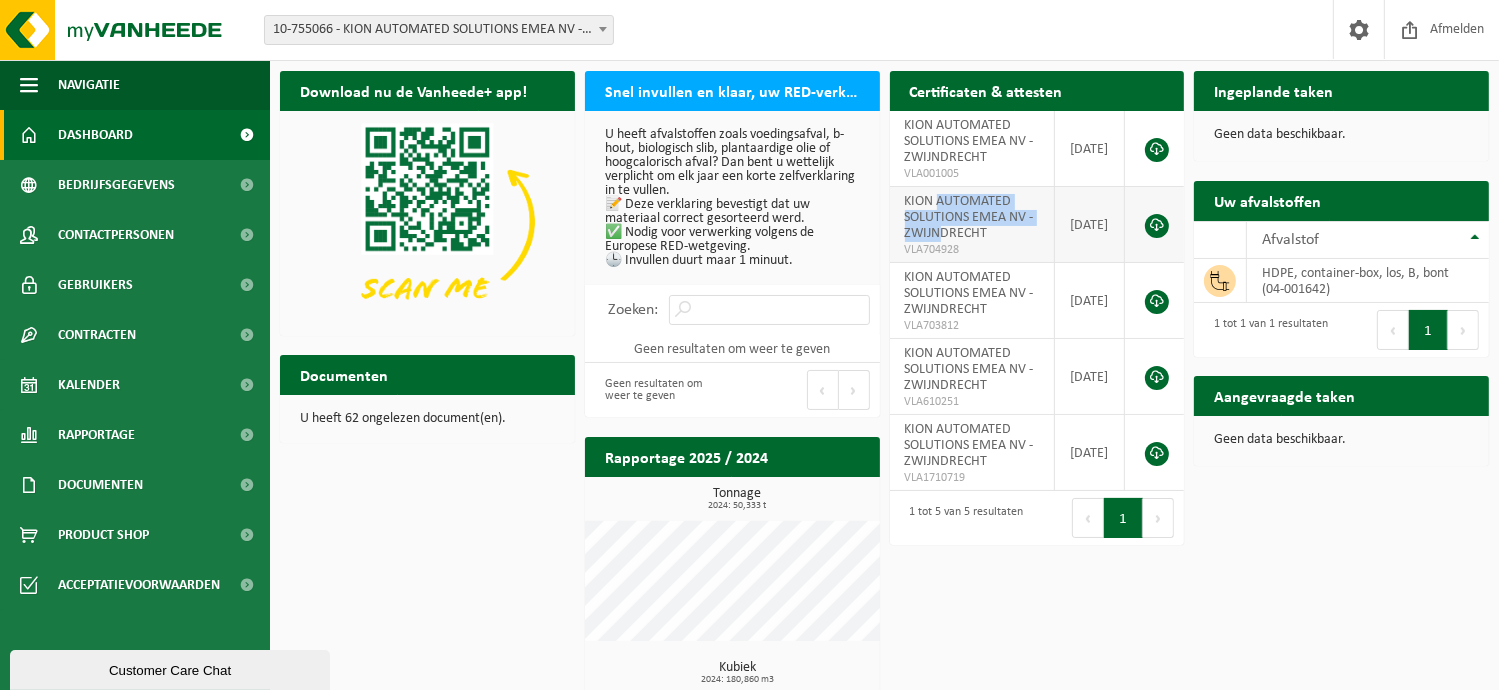 drag, startPoint x: 939, startPoint y: 200, endPoint x: 938, endPoint y: 226, distance: 26.019224 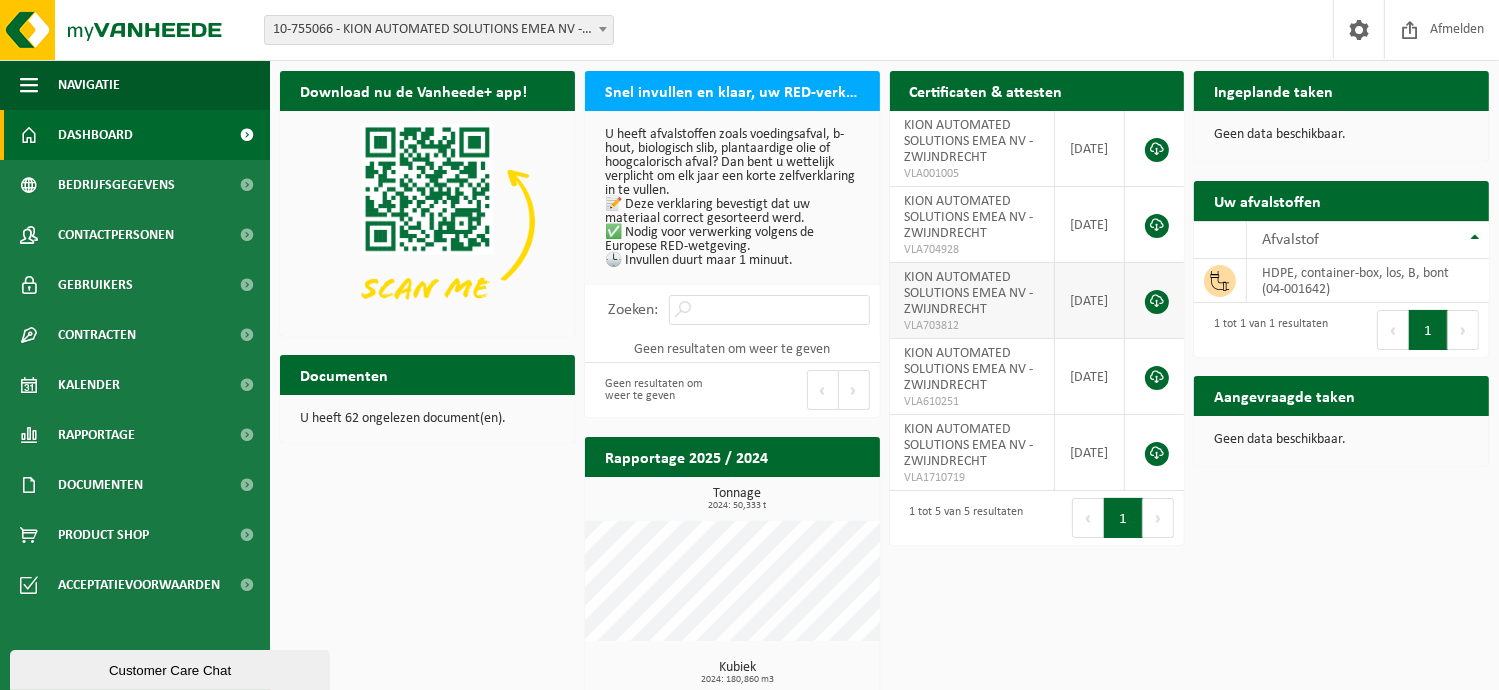 drag, startPoint x: 938, startPoint y: 226, endPoint x: 940, endPoint y: 297, distance: 71.02816 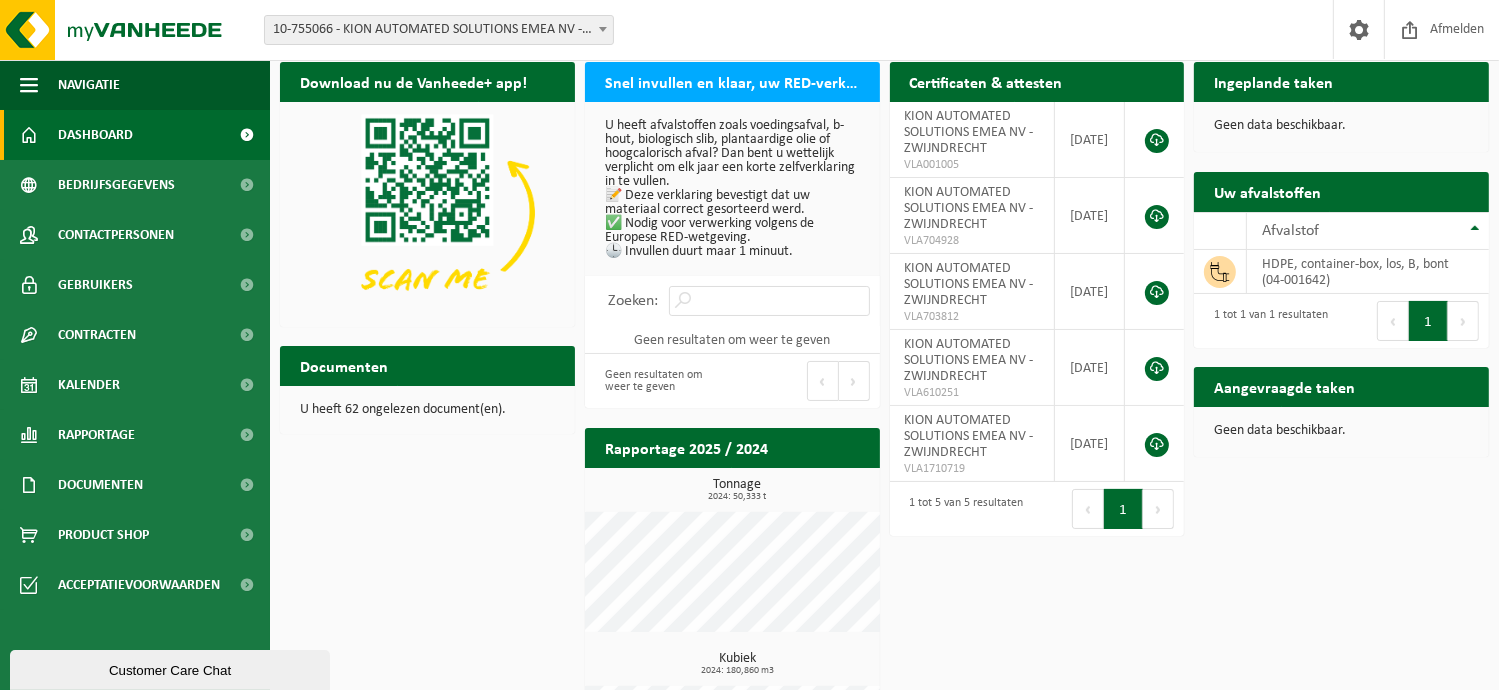 scroll, scrollTop: 0, scrollLeft: 0, axis: both 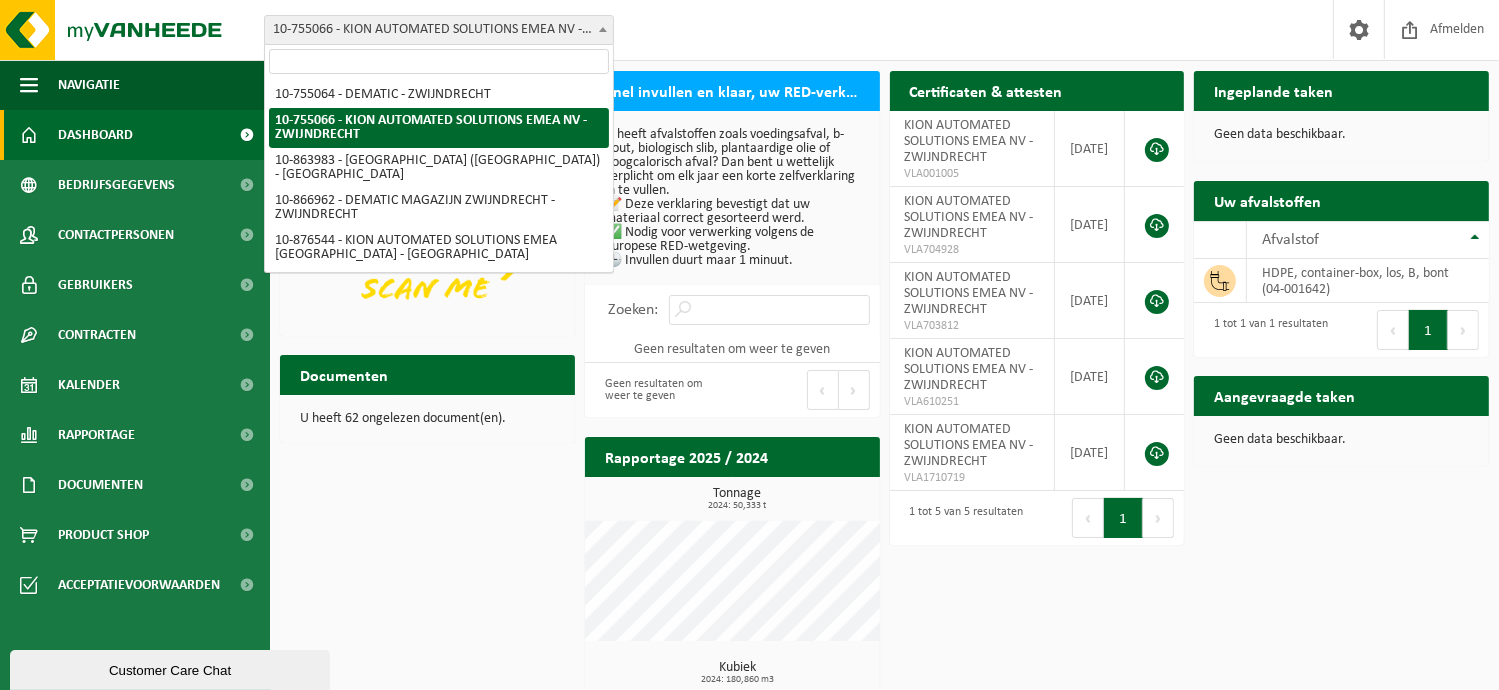 click on "10-755066 - KION AUTOMATED SOLUTIONS EMEA NV - ZWIJNDRECHT" at bounding box center (439, 30) 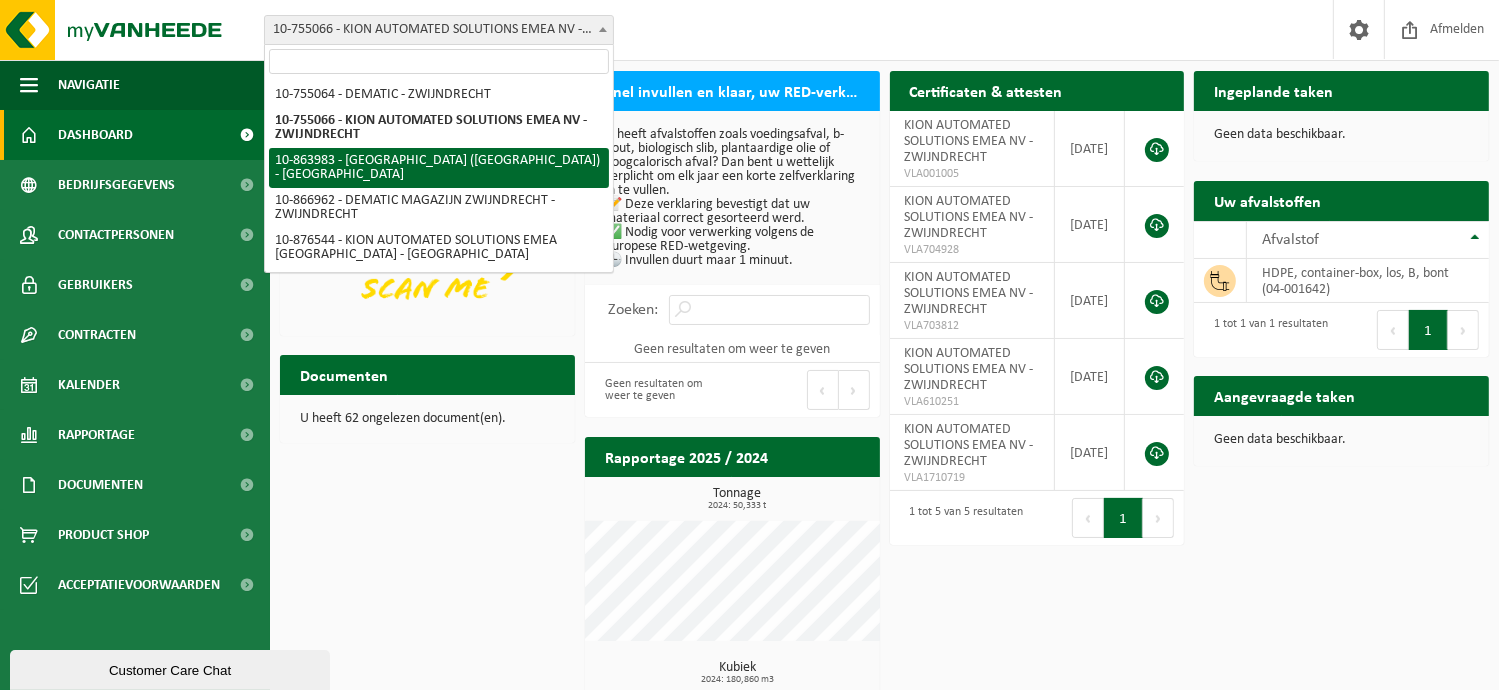 select on "101840" 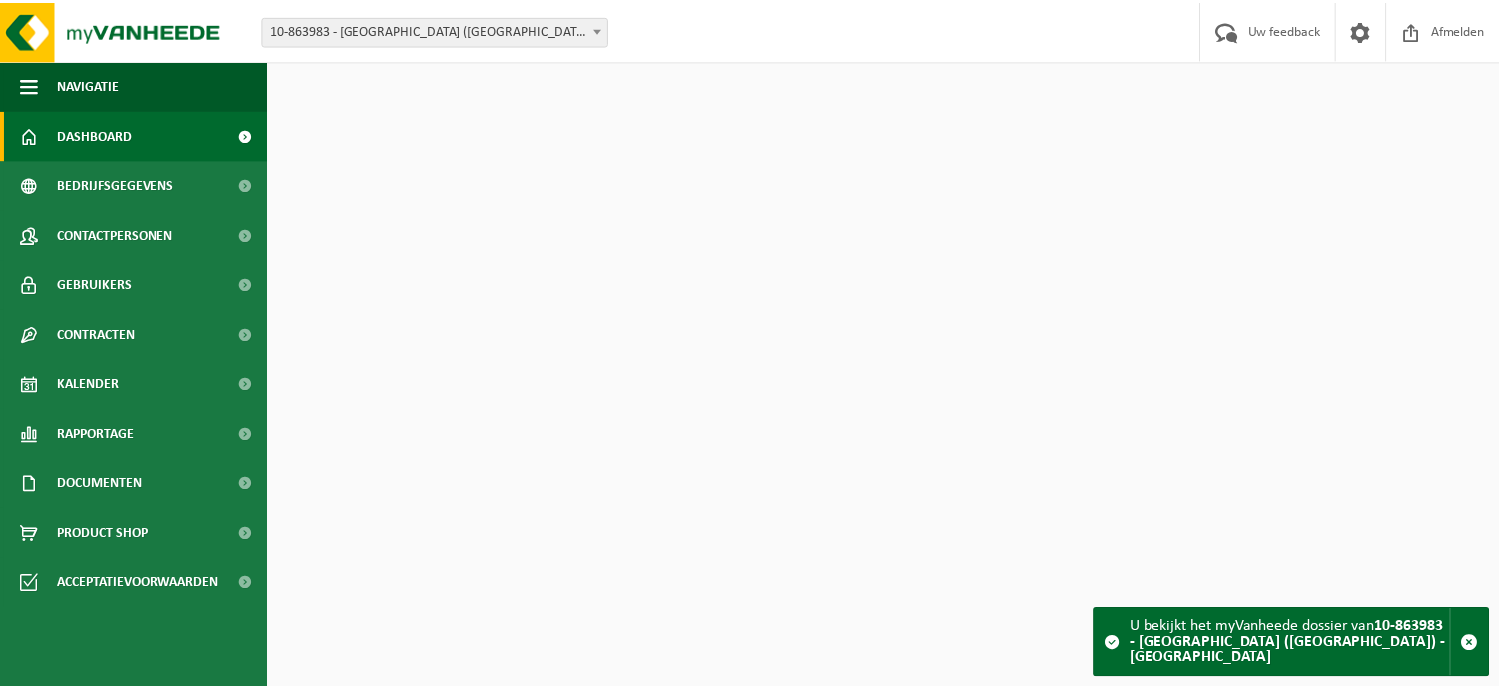 scroll, scrollTop: 0, scrollLeft: 0, axis: both 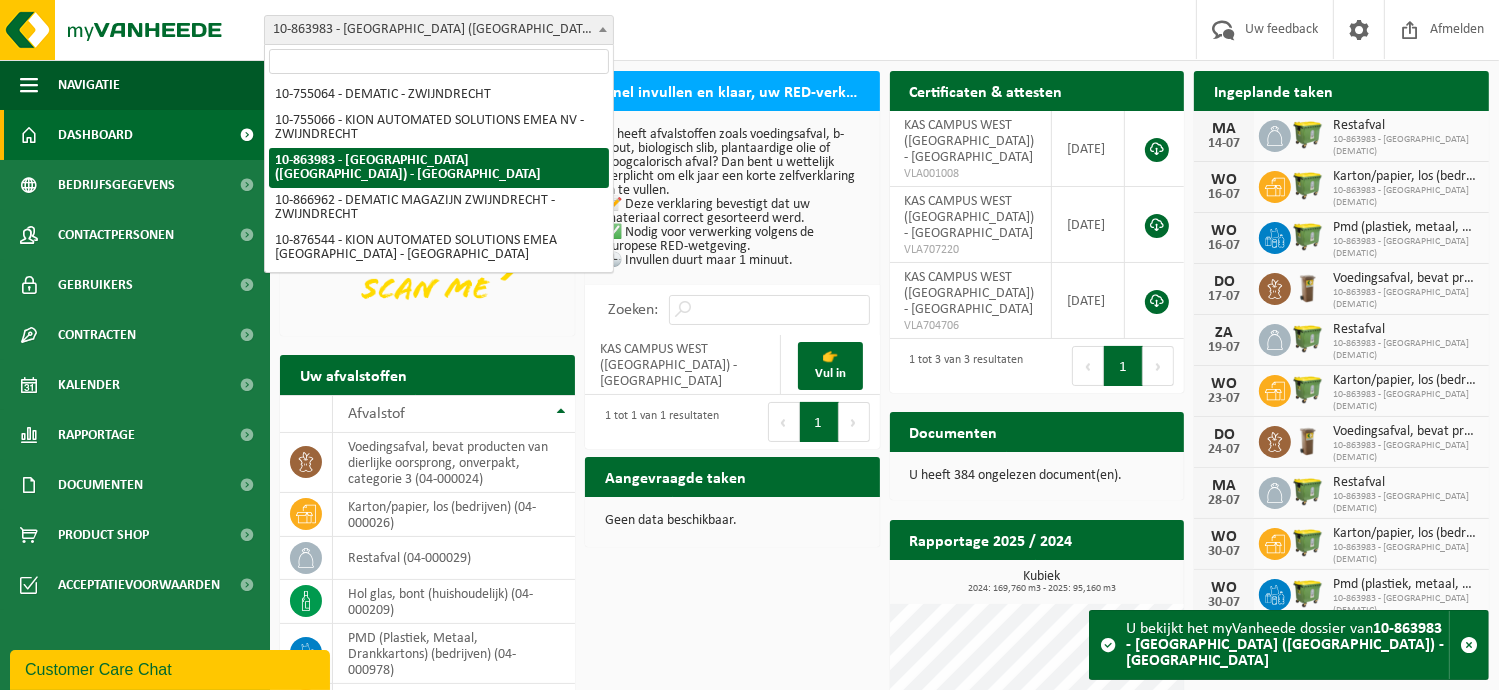 click on "10-863983 - [GEOGRAPHIC_DATA] ([GEOGRAPHIC_DATA]) - [GEOGRAPHIC_DATA]" at bounding box center [439, 30] 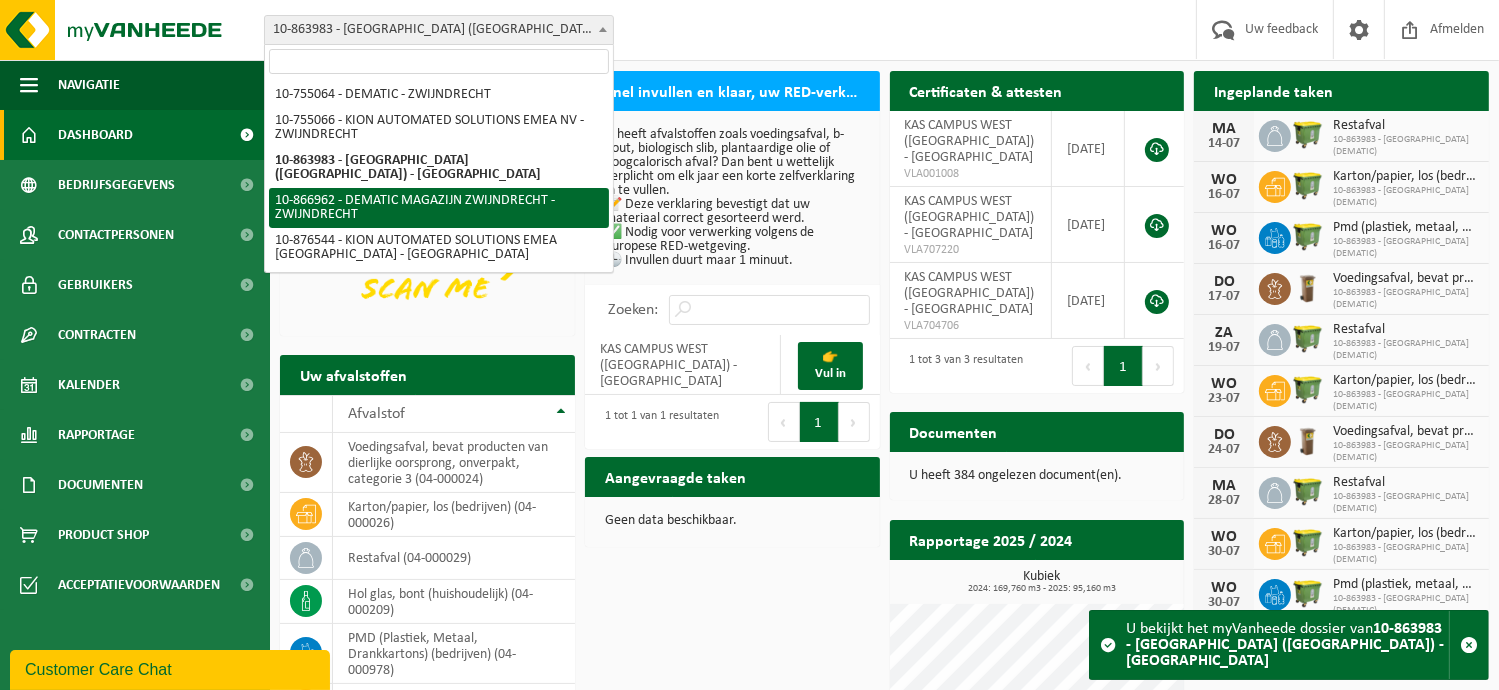 select on "103107" 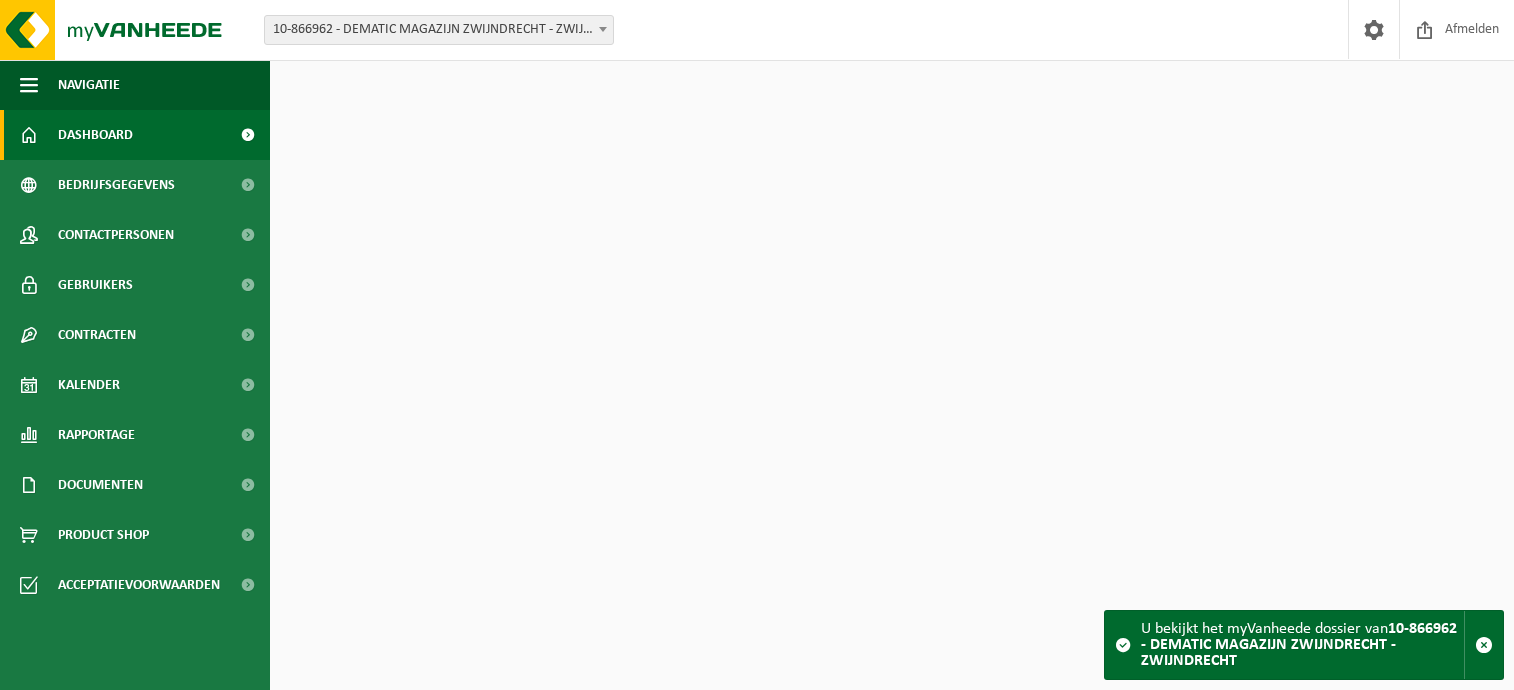 scroll, scrollTop: 0, scrollLeft: 0, axis: both 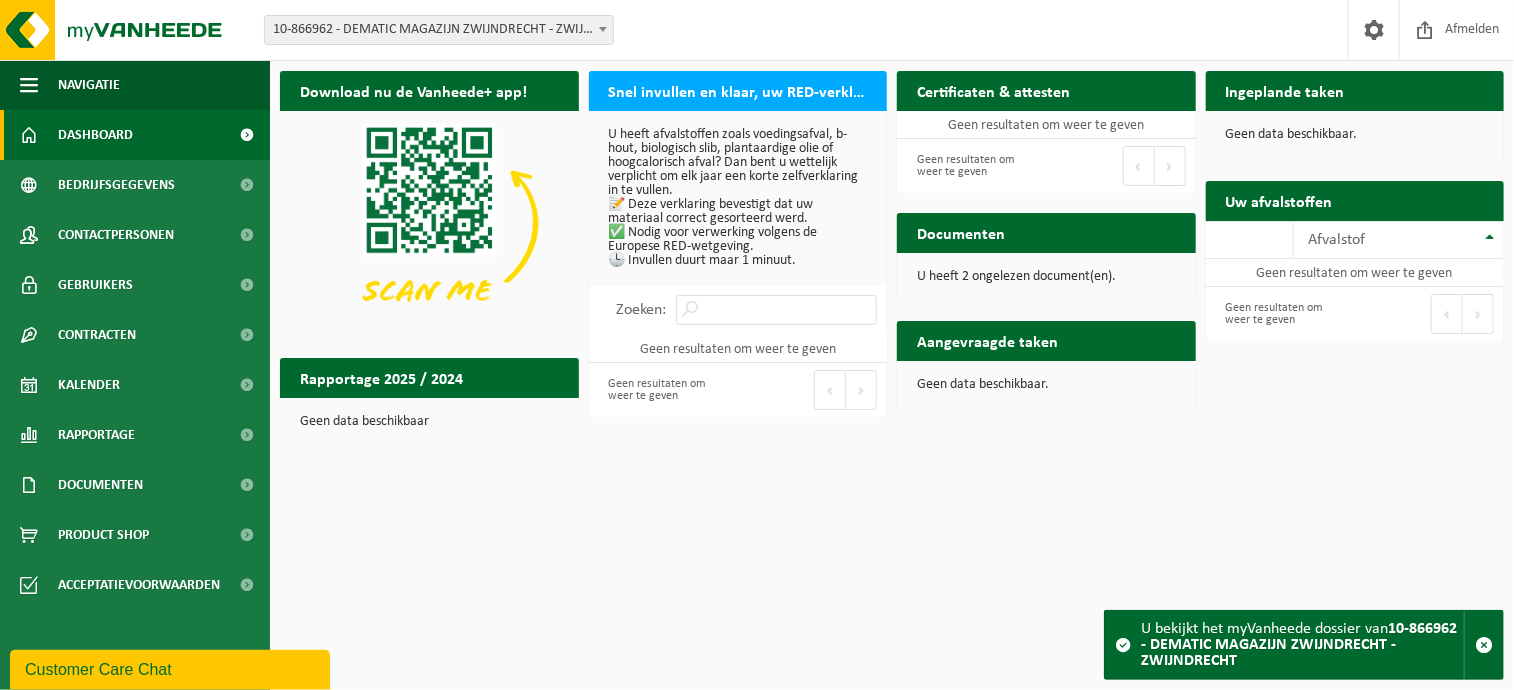 click on "Uw afvalstoffen" at bounding box center (1279, 200) 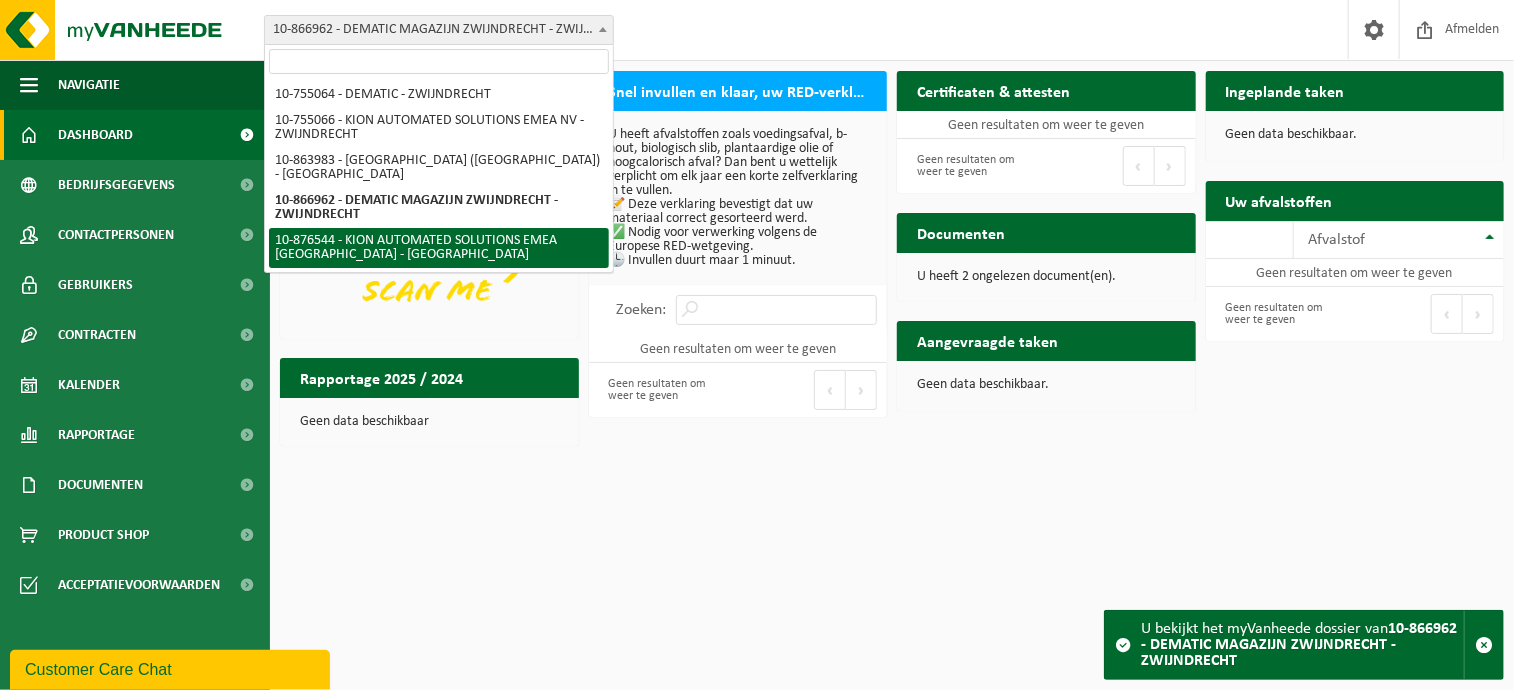 select on "107564" 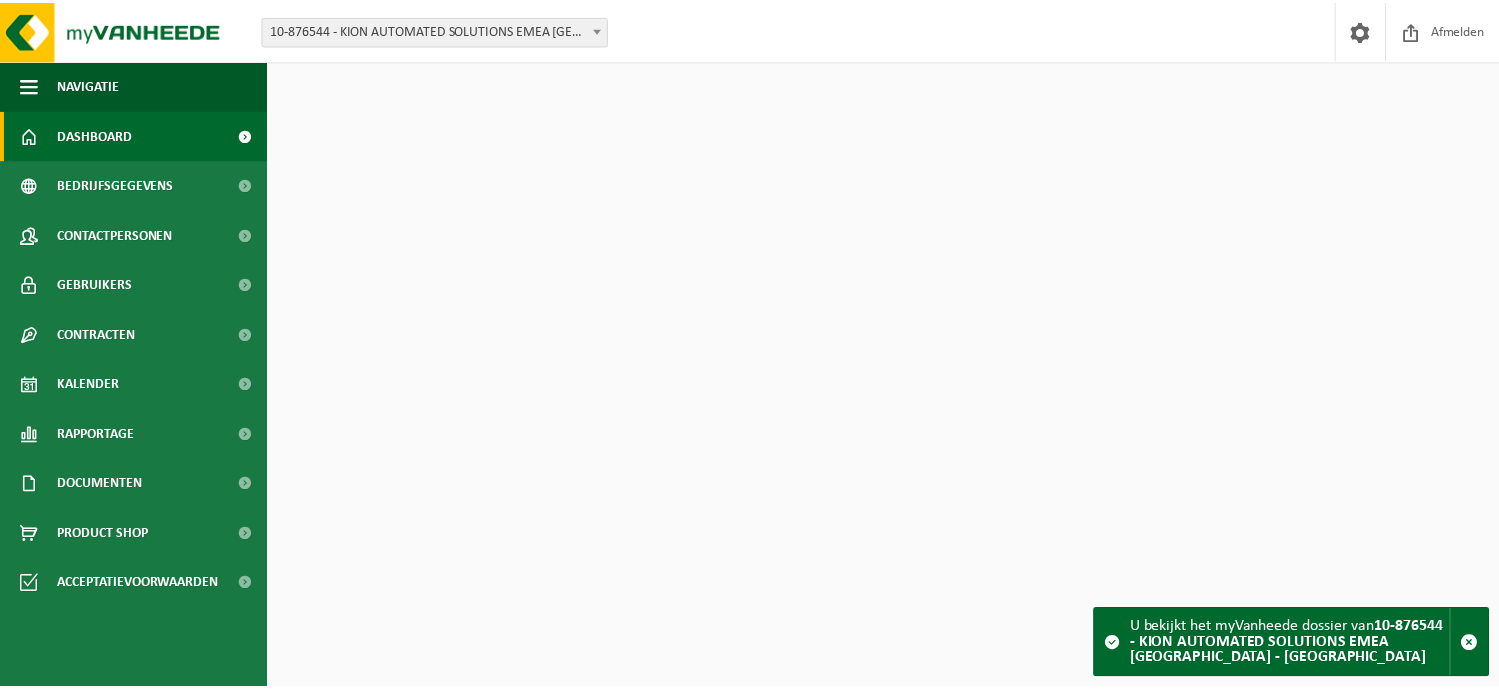 scroll, scrollTop: 0, scrollLeft: 0, axis: both 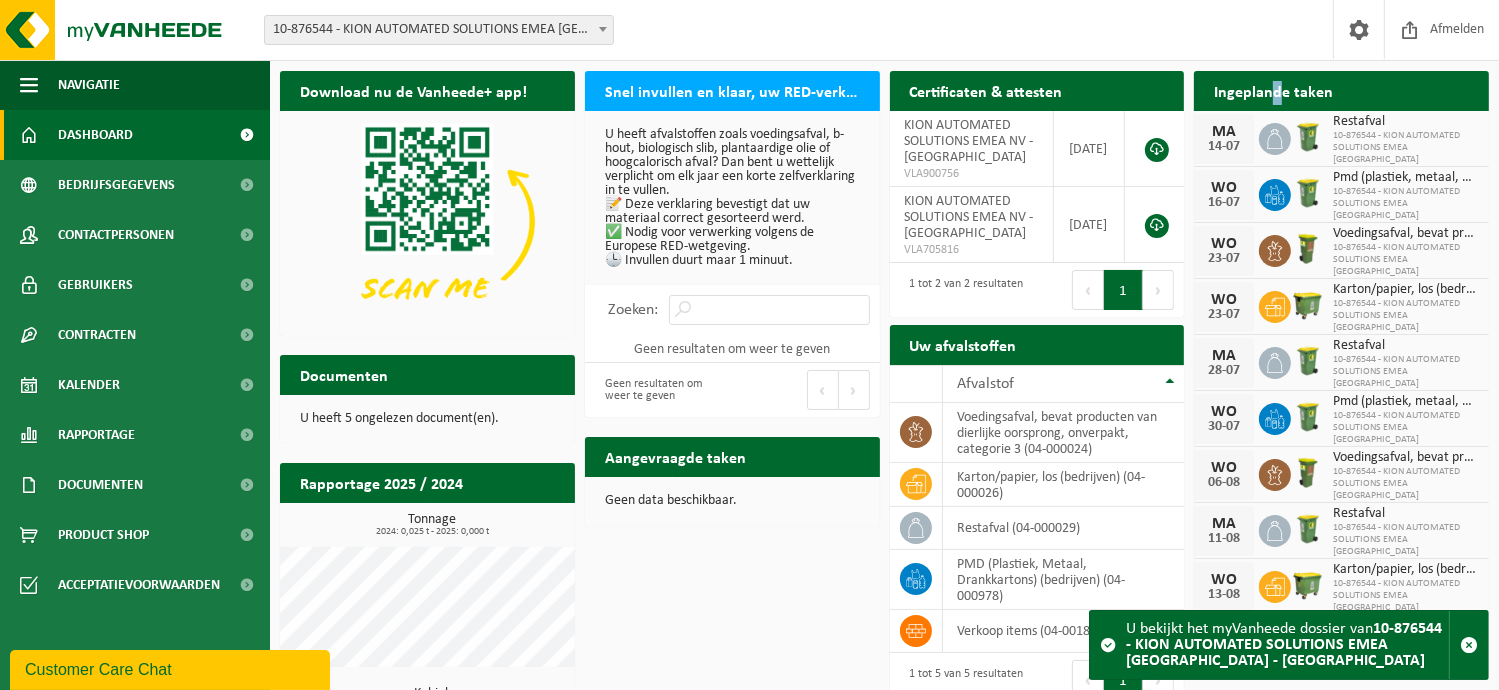 click on "Ingeplande taken" at bounding box center (1273, 90) 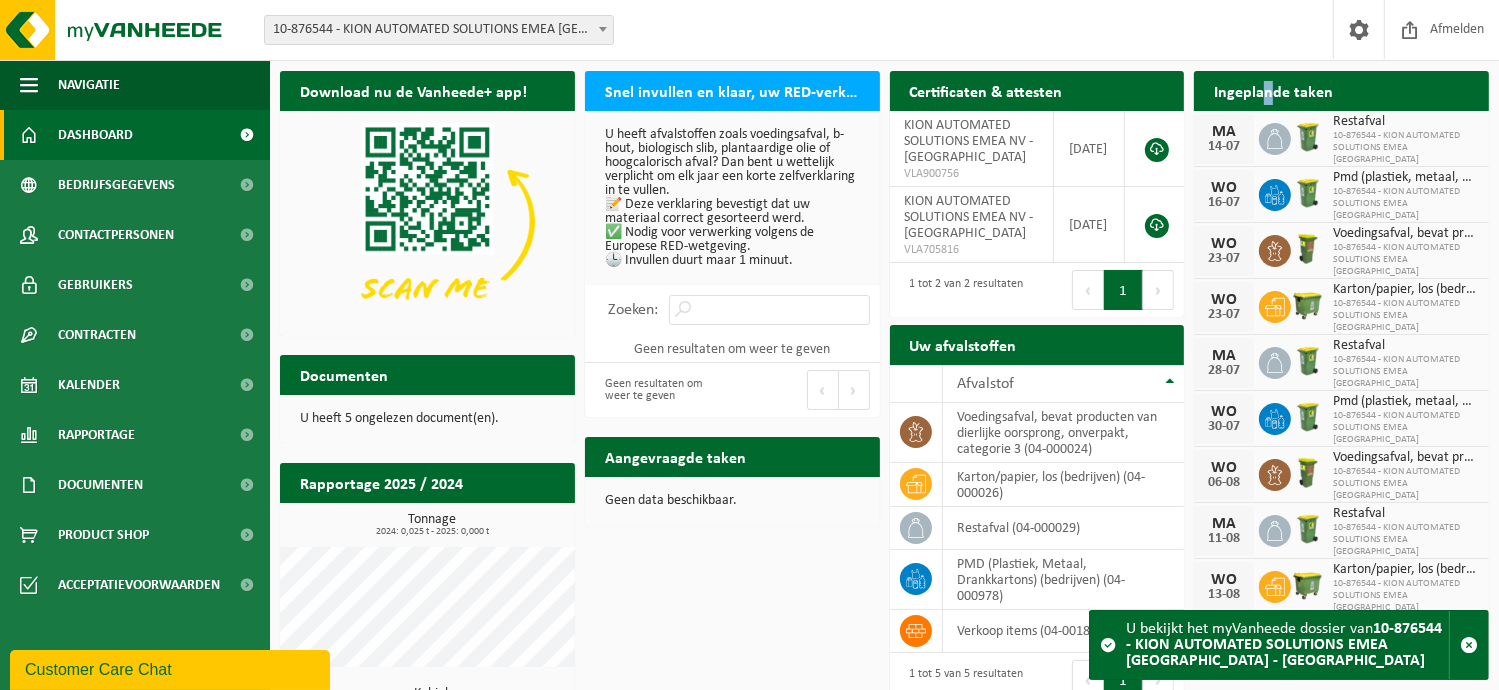 click on "Ingeplande taken" at bounding box center [1273, 90] 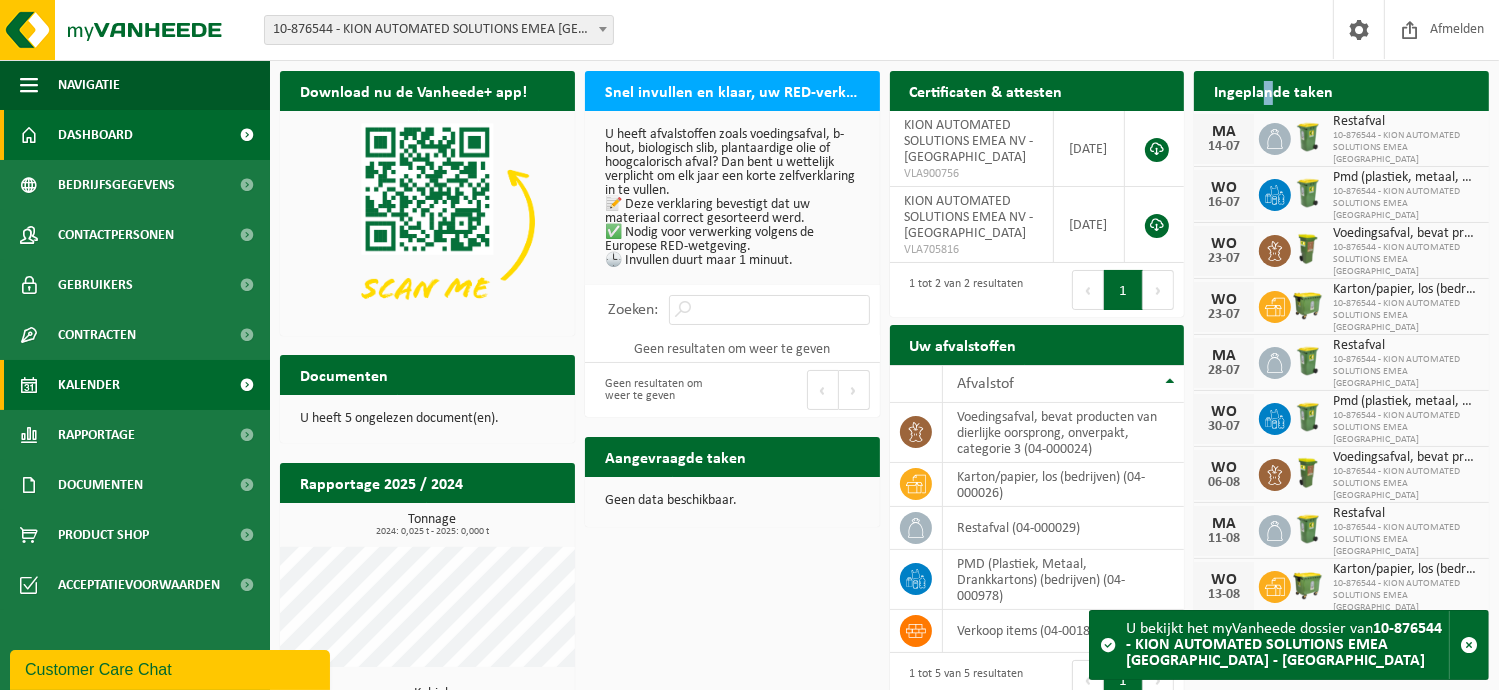 click on "Kalender" at bounding box center (135, 385) 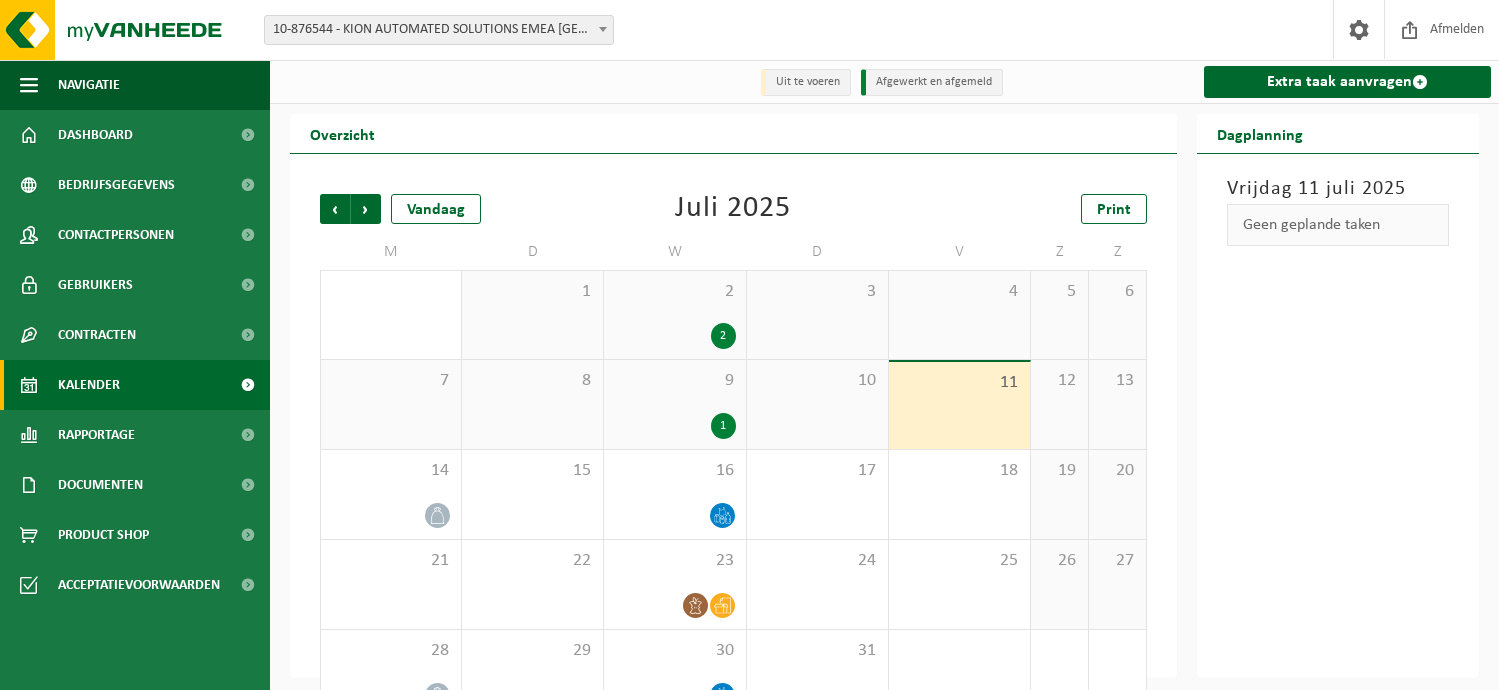 scroll, scrollTop: 0, scrollLeft: 0, axis: both 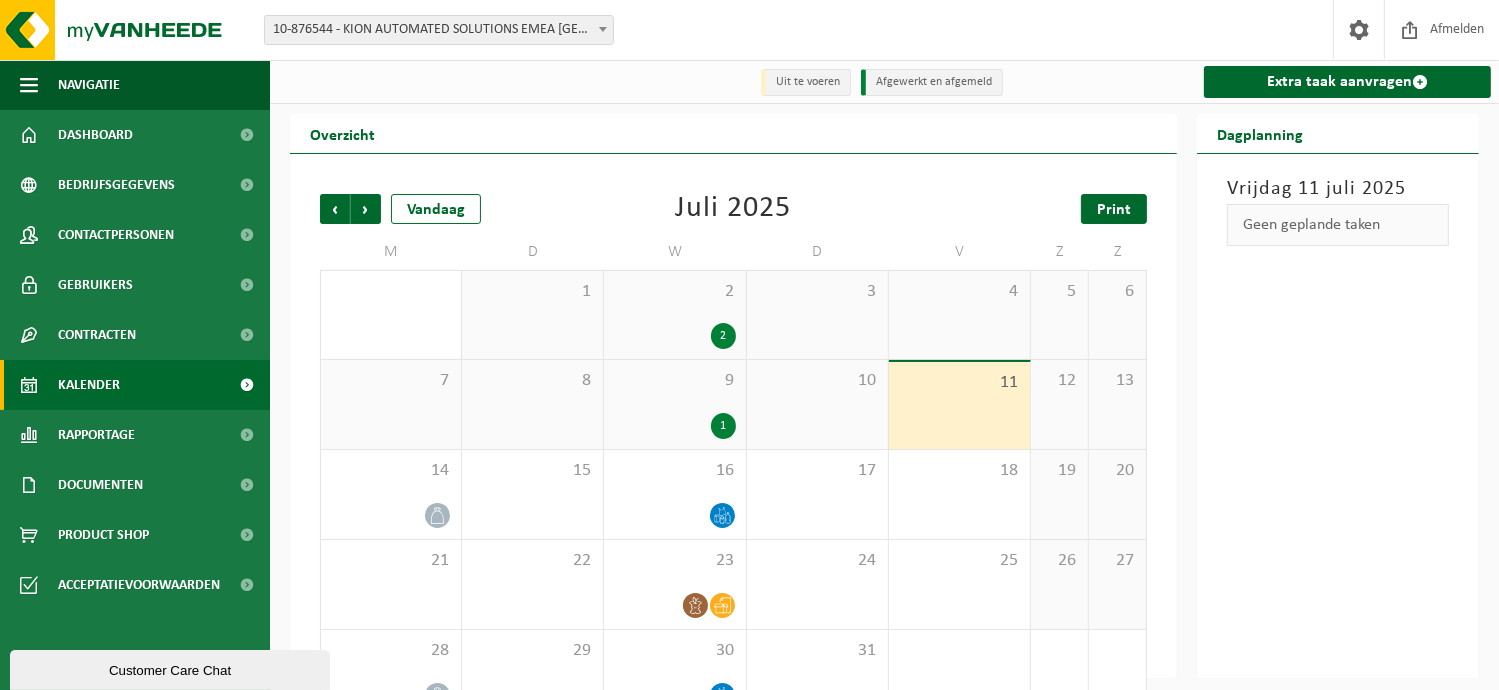 click on "Print" at bounding box center (1114, 210) 